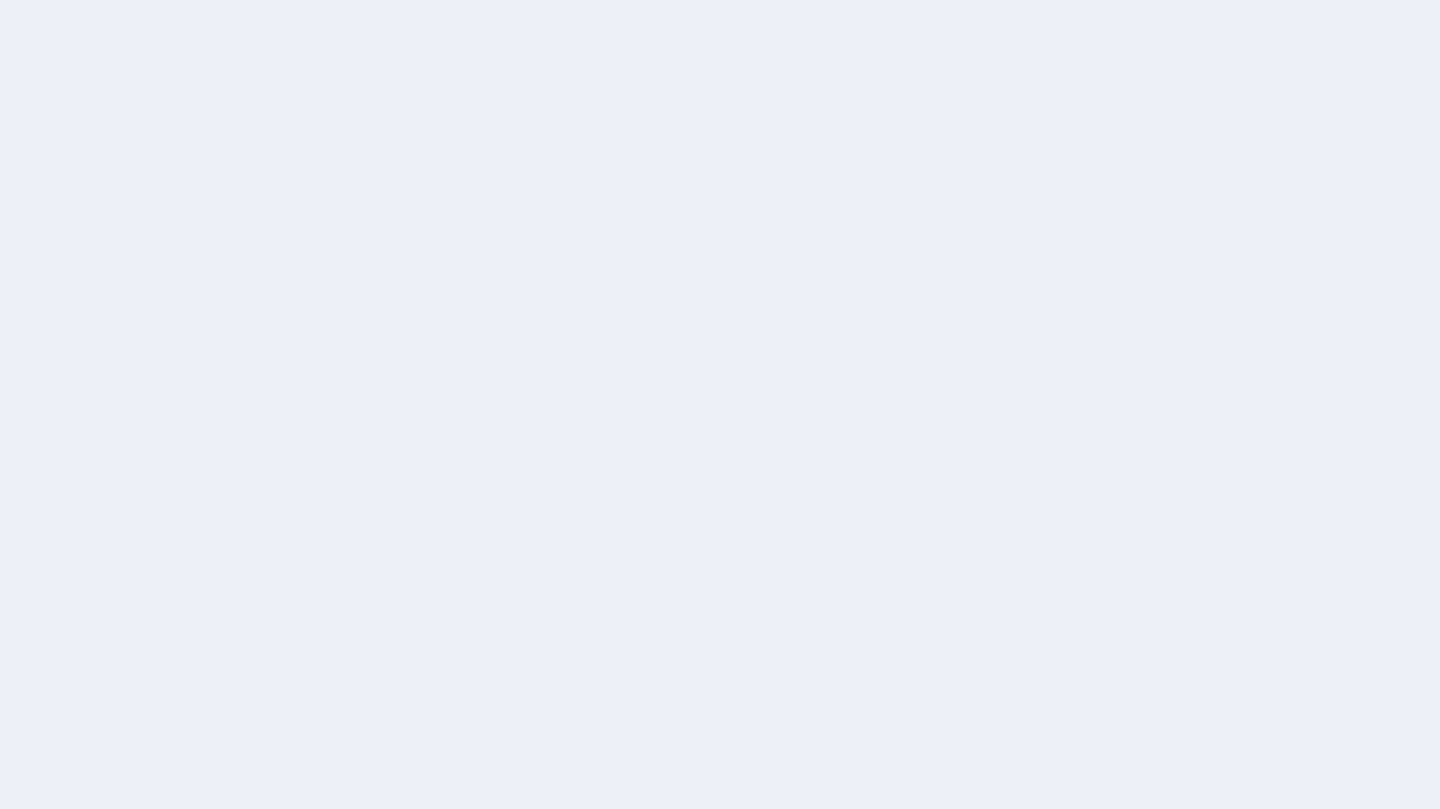 scroll, scrollTop: 0, scrollLeft: 0, axis: both 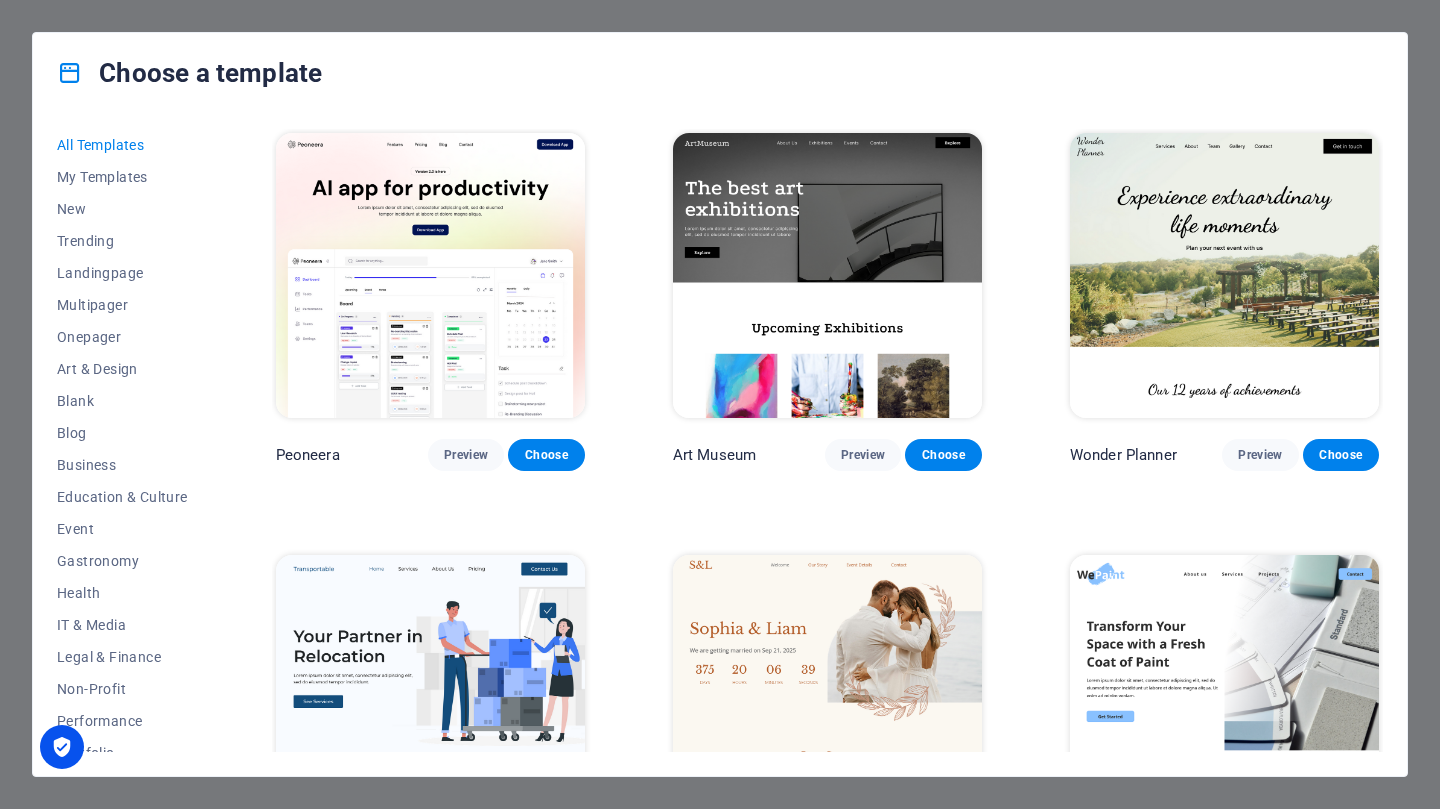 click on "IT & Media" at bounding box center [122, 625] 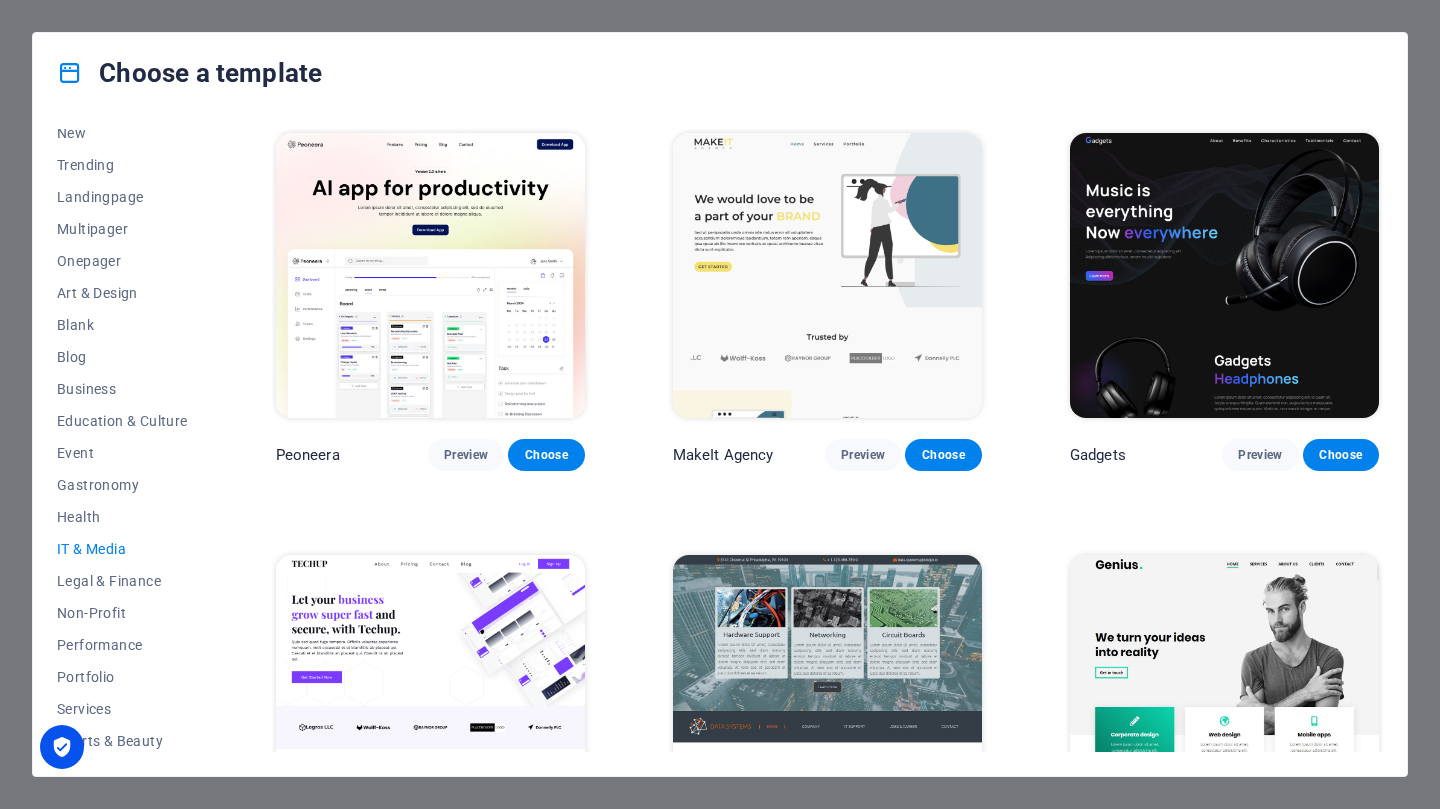 scroll, scrollTop: 0, scrollLeft: 0, axis: both 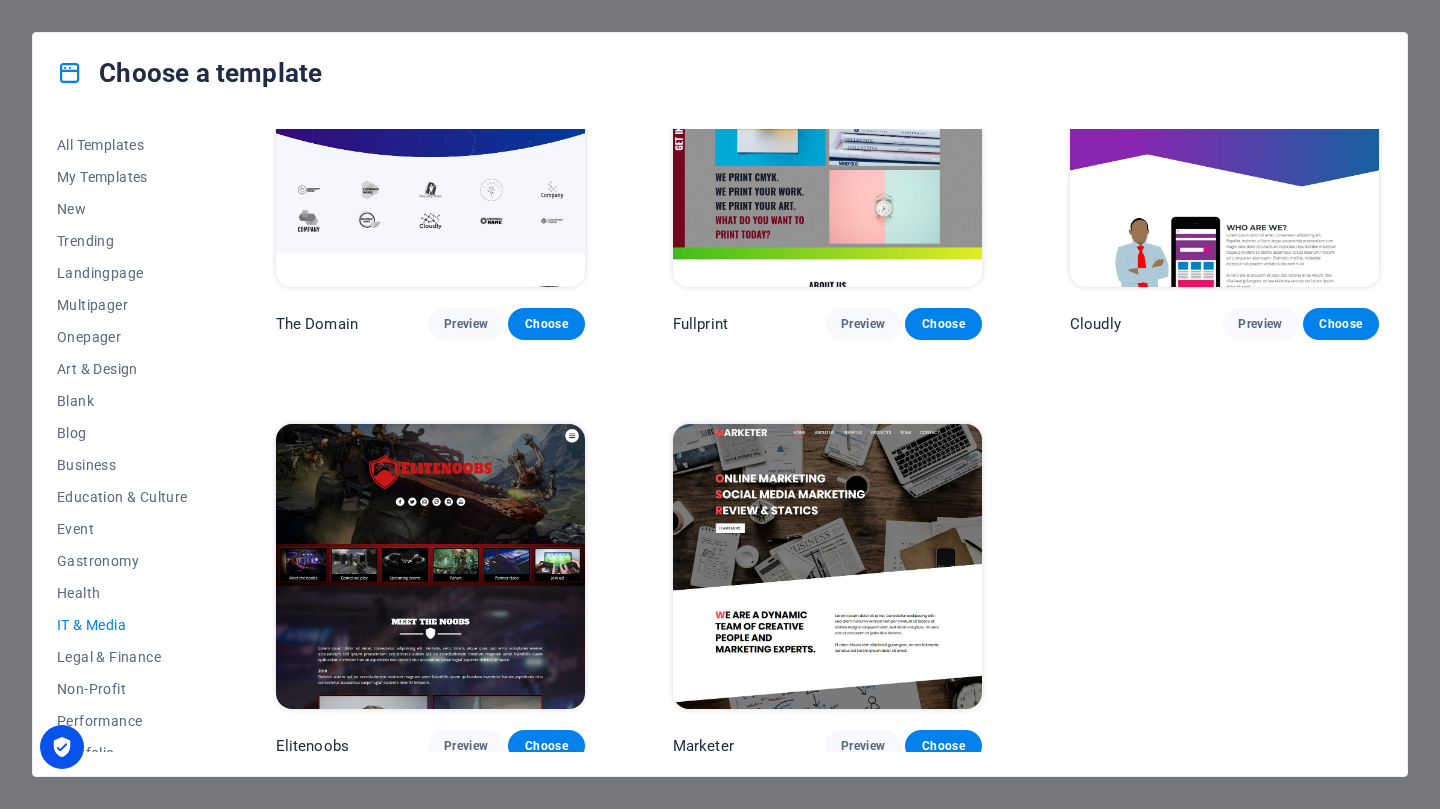 click on "All Templates" at bounding box center (122, 145) 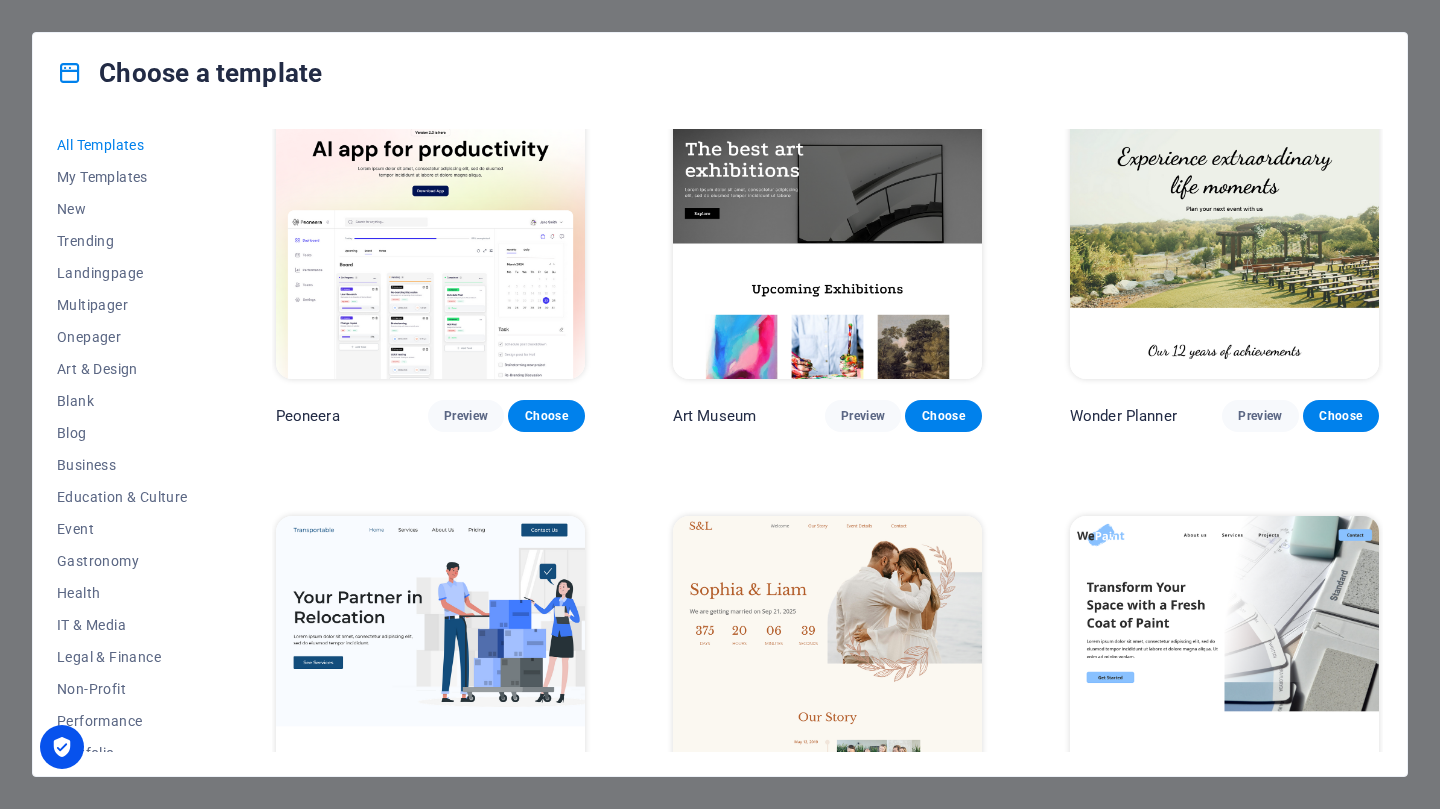 scroll, scrollTop: 0, scrollLeft: 0, axis: both 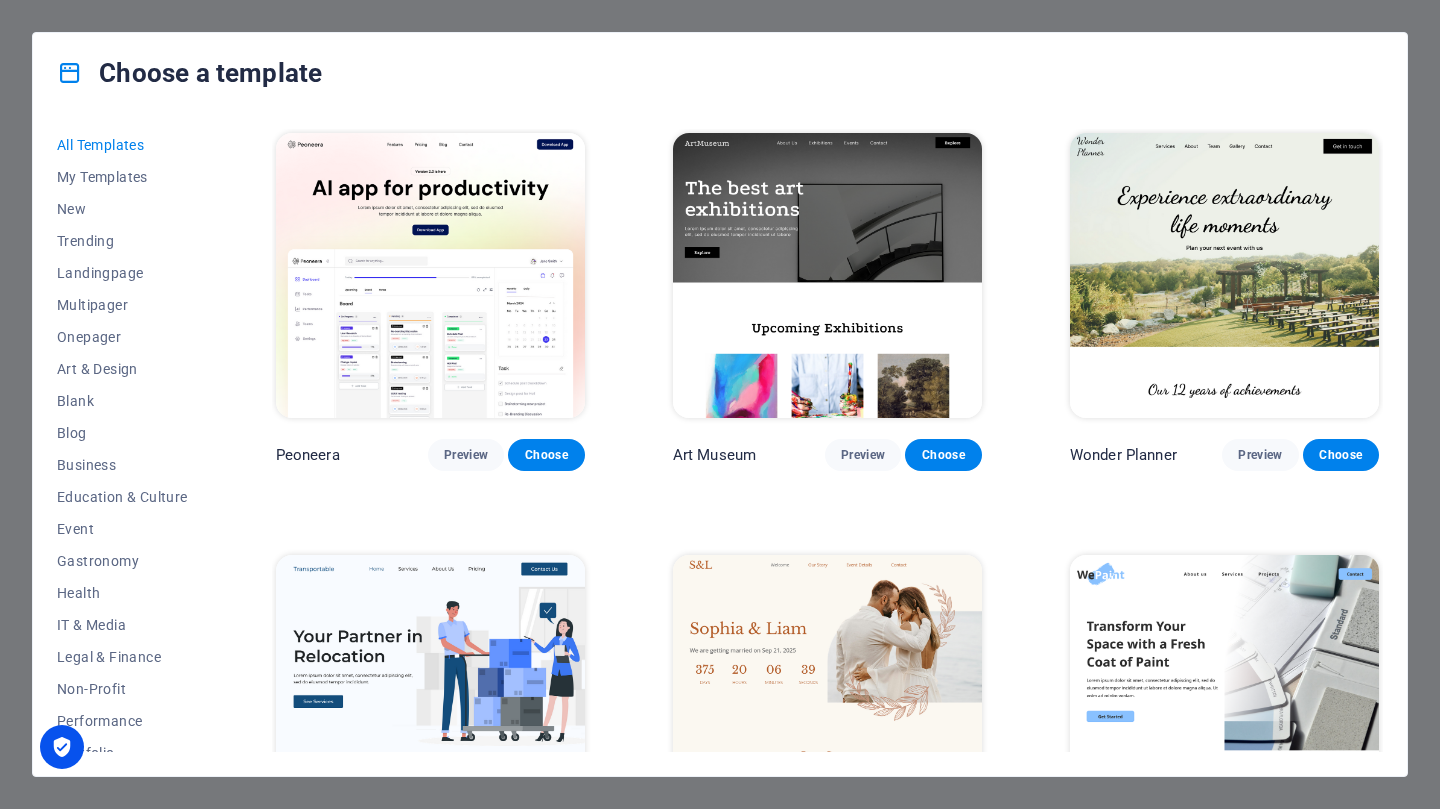 click on "IT & Media" at bounding box center [122, 625] 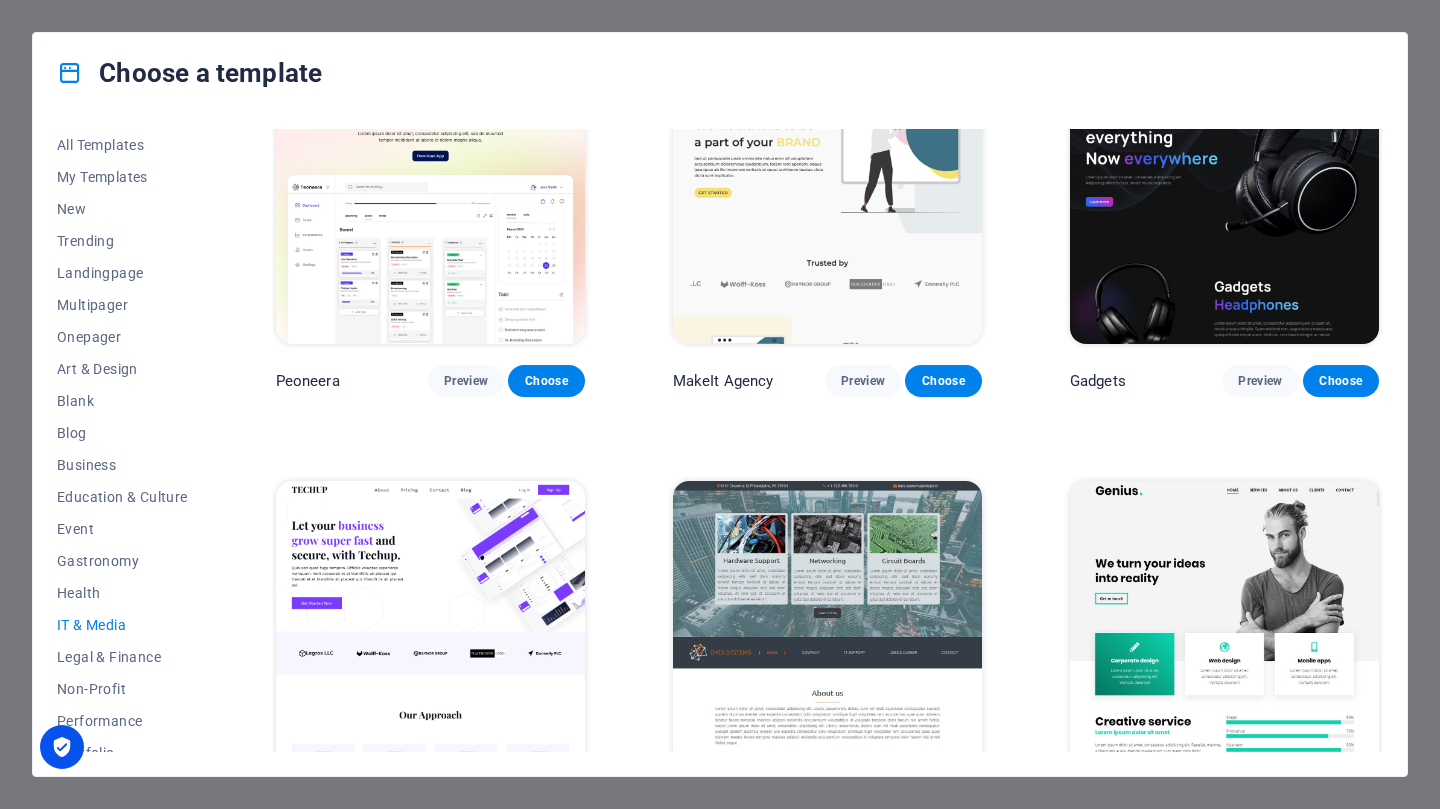 scroll, scrollTop: 0, scrollLeft: 0, axis: both 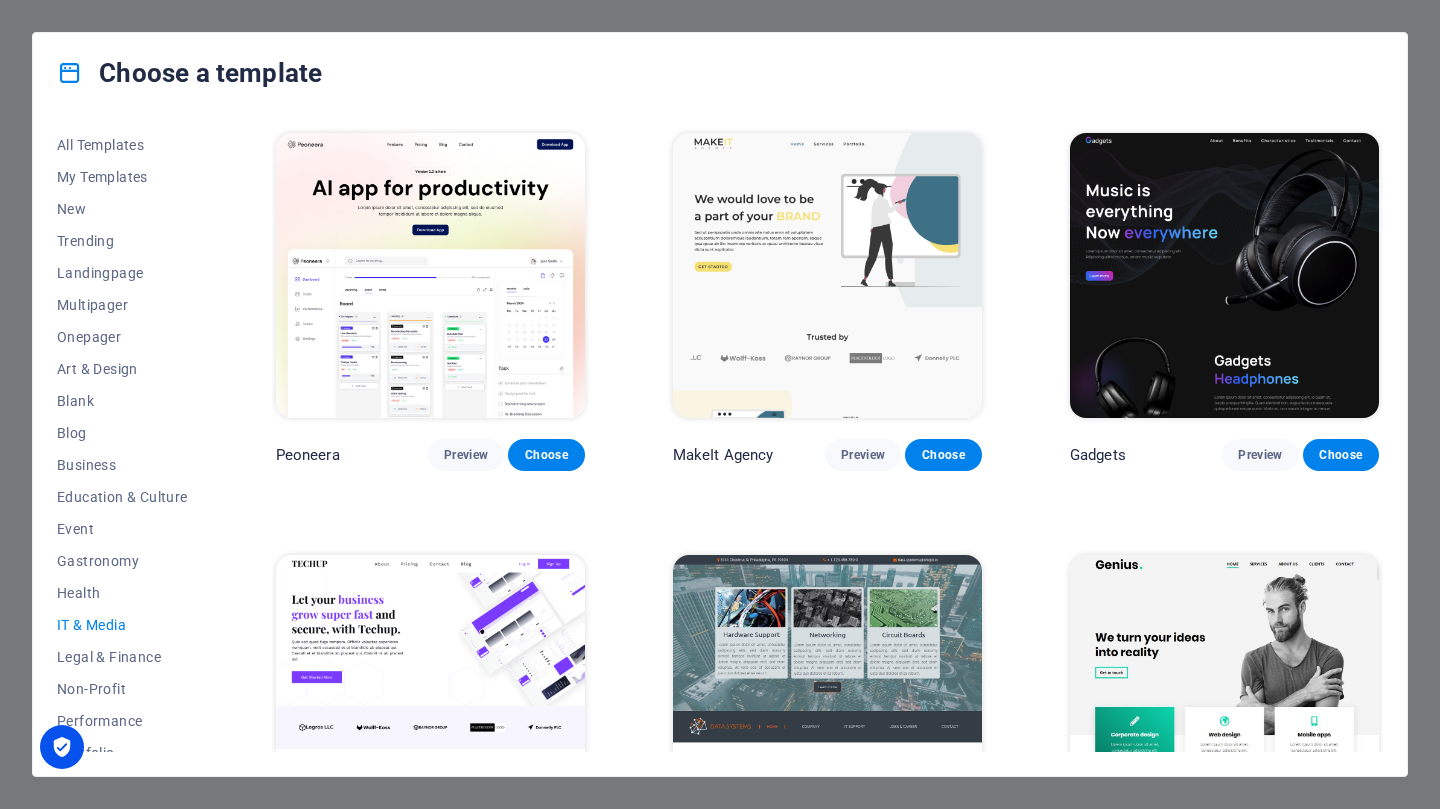 click on "All Templates" at bounding box center (122, 145) 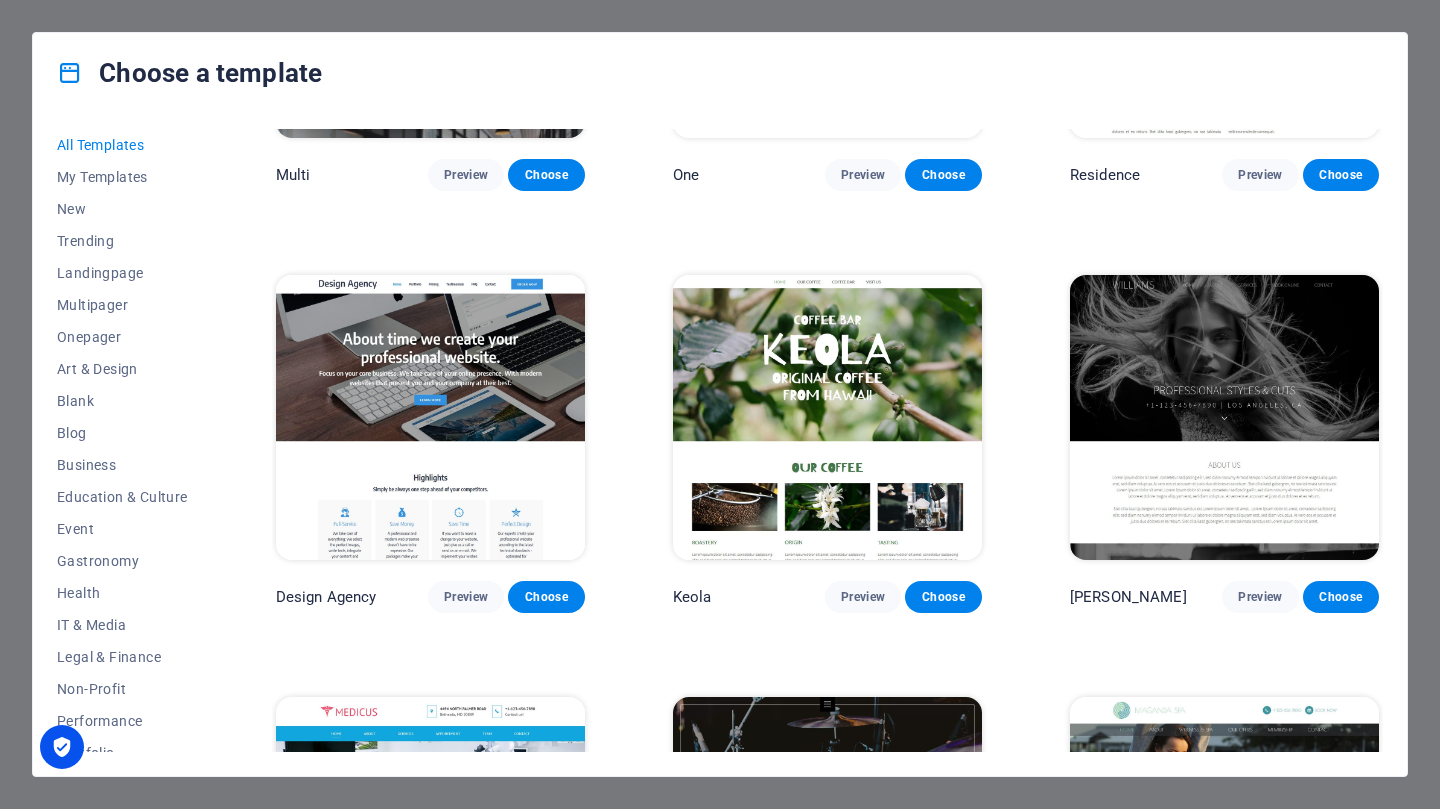 scroll, scrollTop: 17200, scrollLeft: 0, axis: vertical 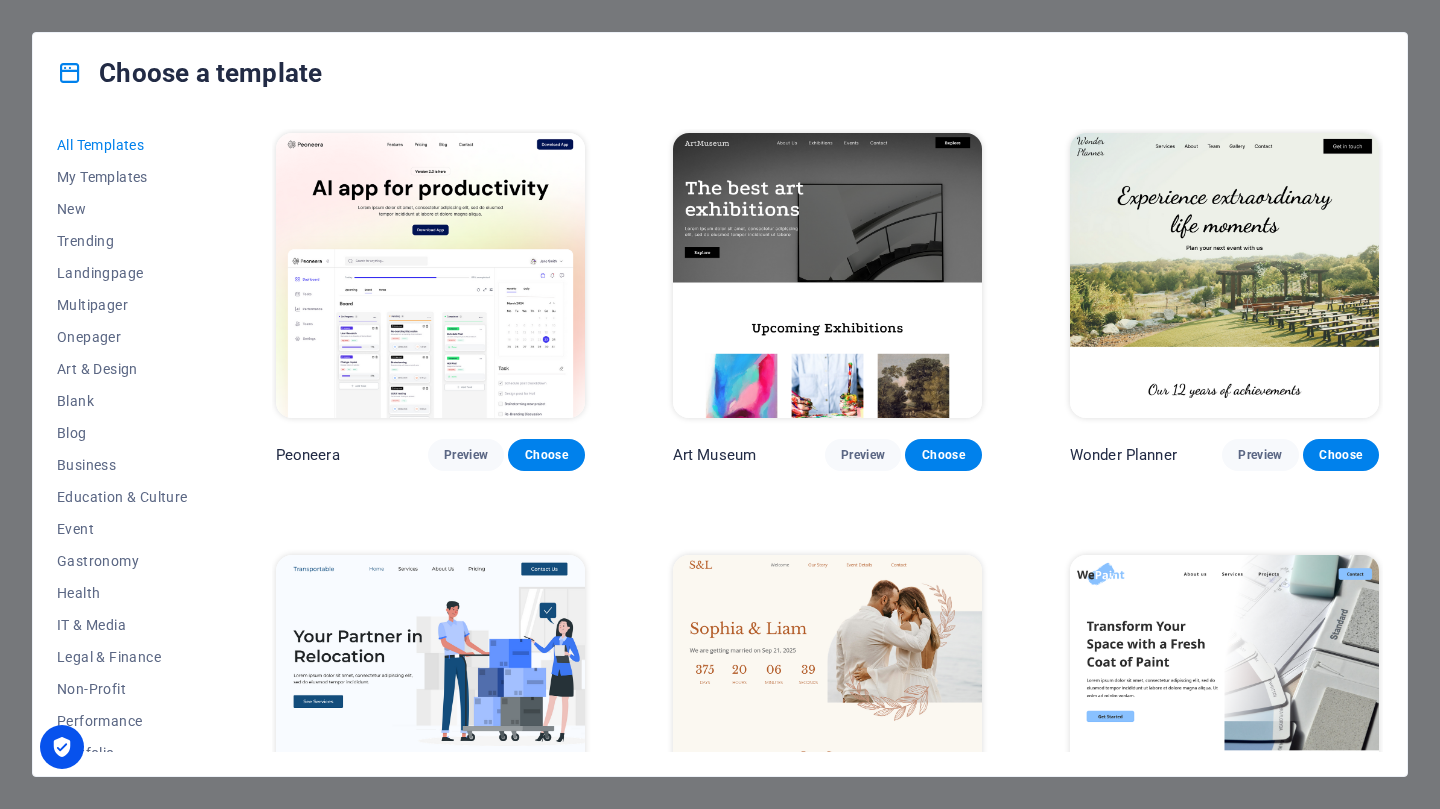 click on "My Templates" at bounding box center [122, 177] 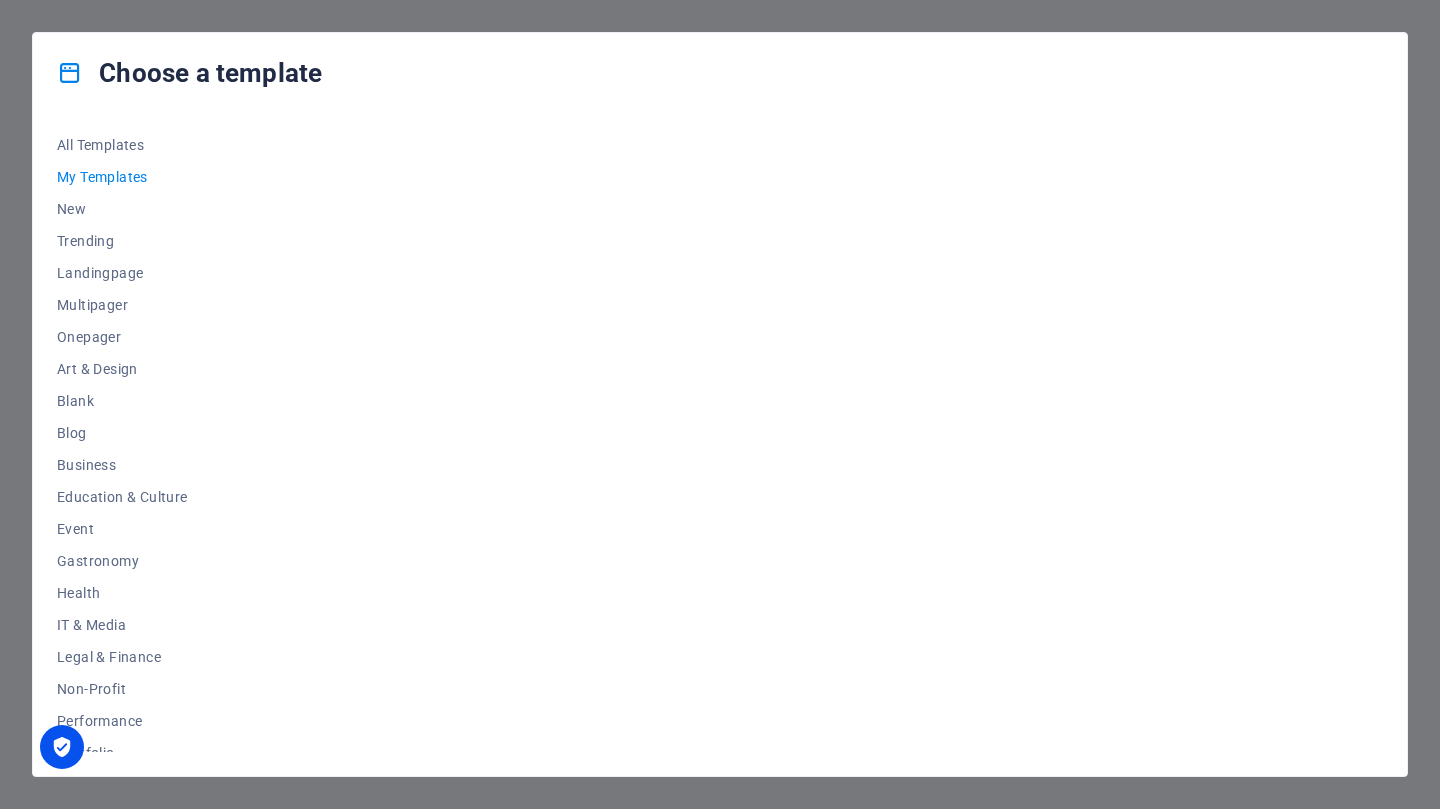 click on "New" at bounding box center [122, 209] 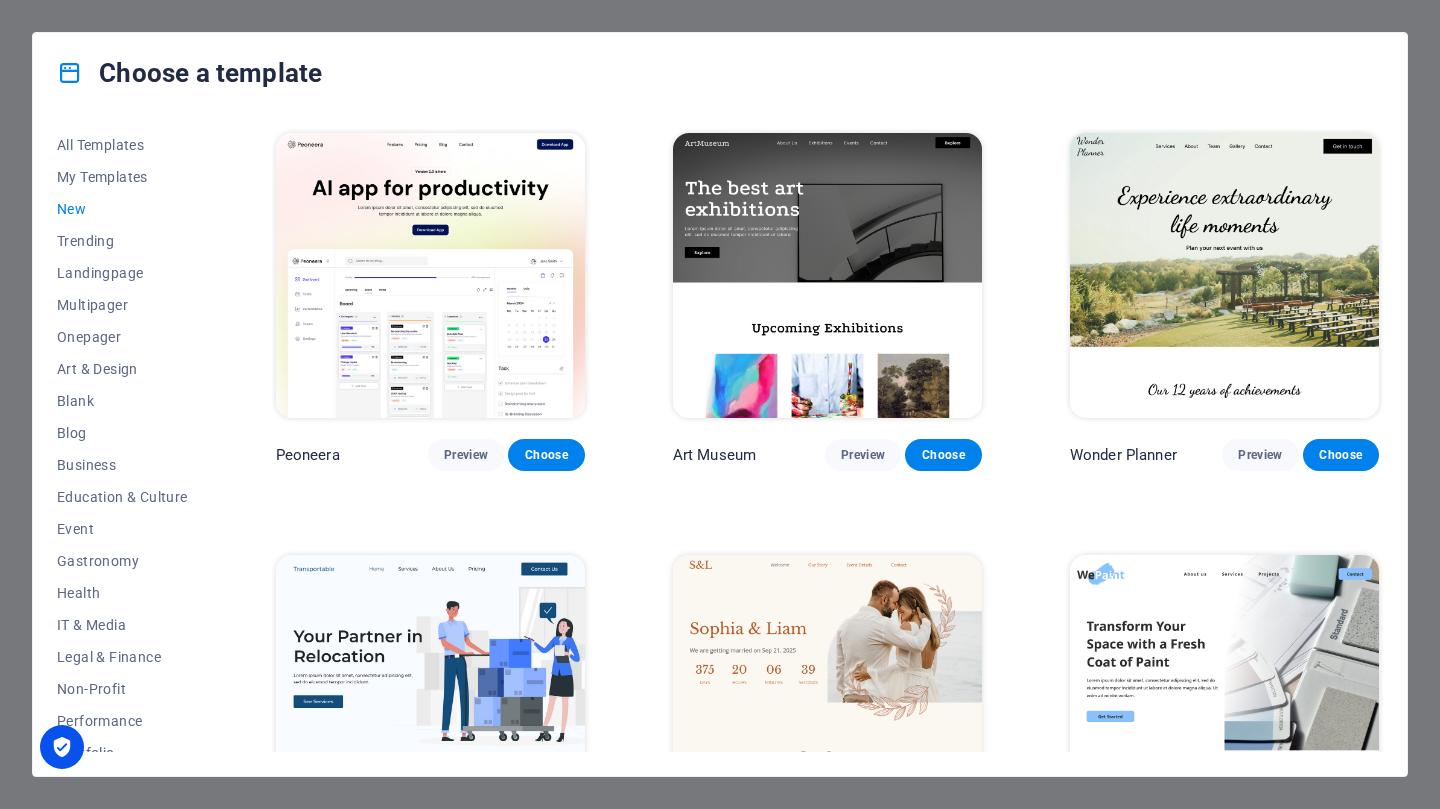 click on "Onepager" at bounding box center (122, 337) 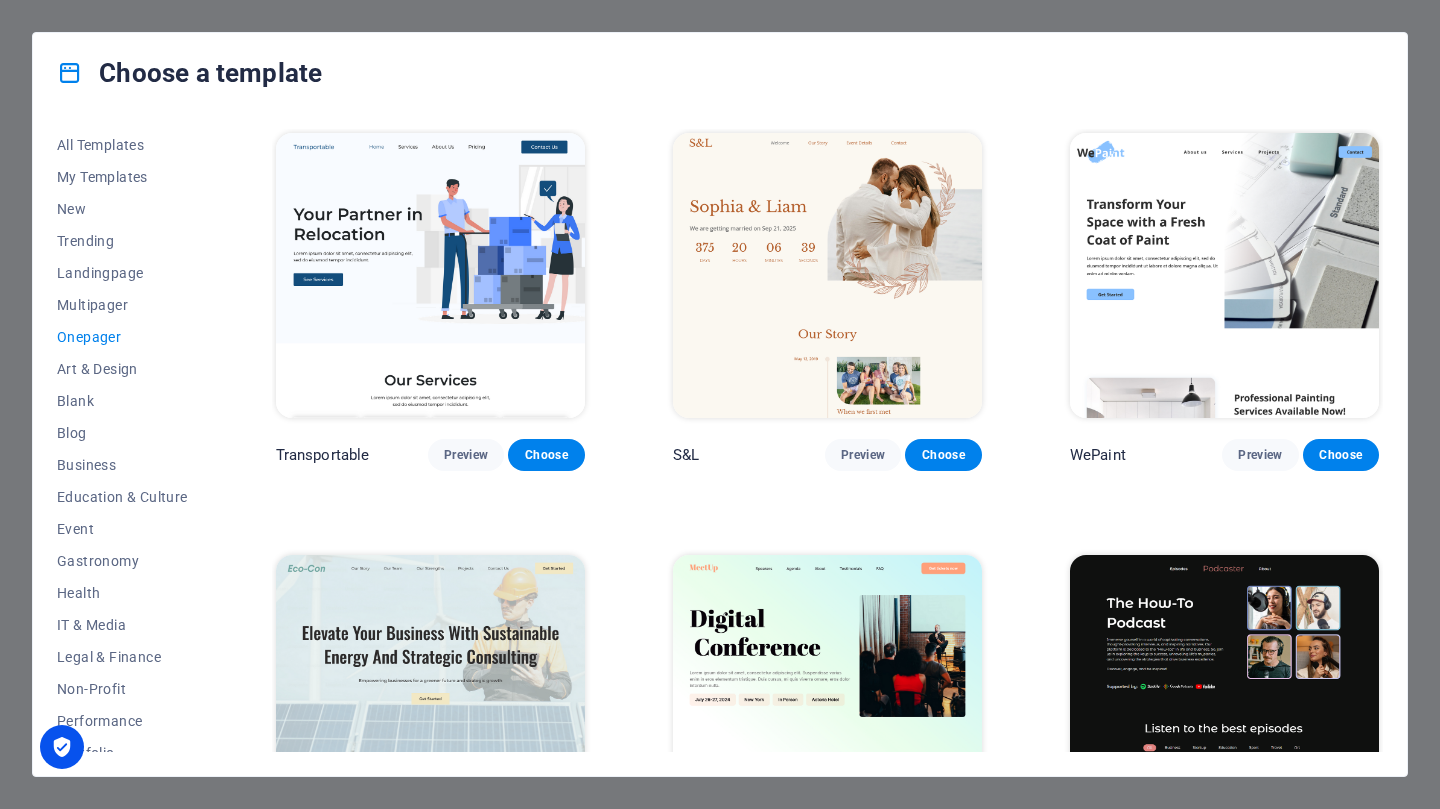 click on "Art & Design" at bounding box center (122, 369) 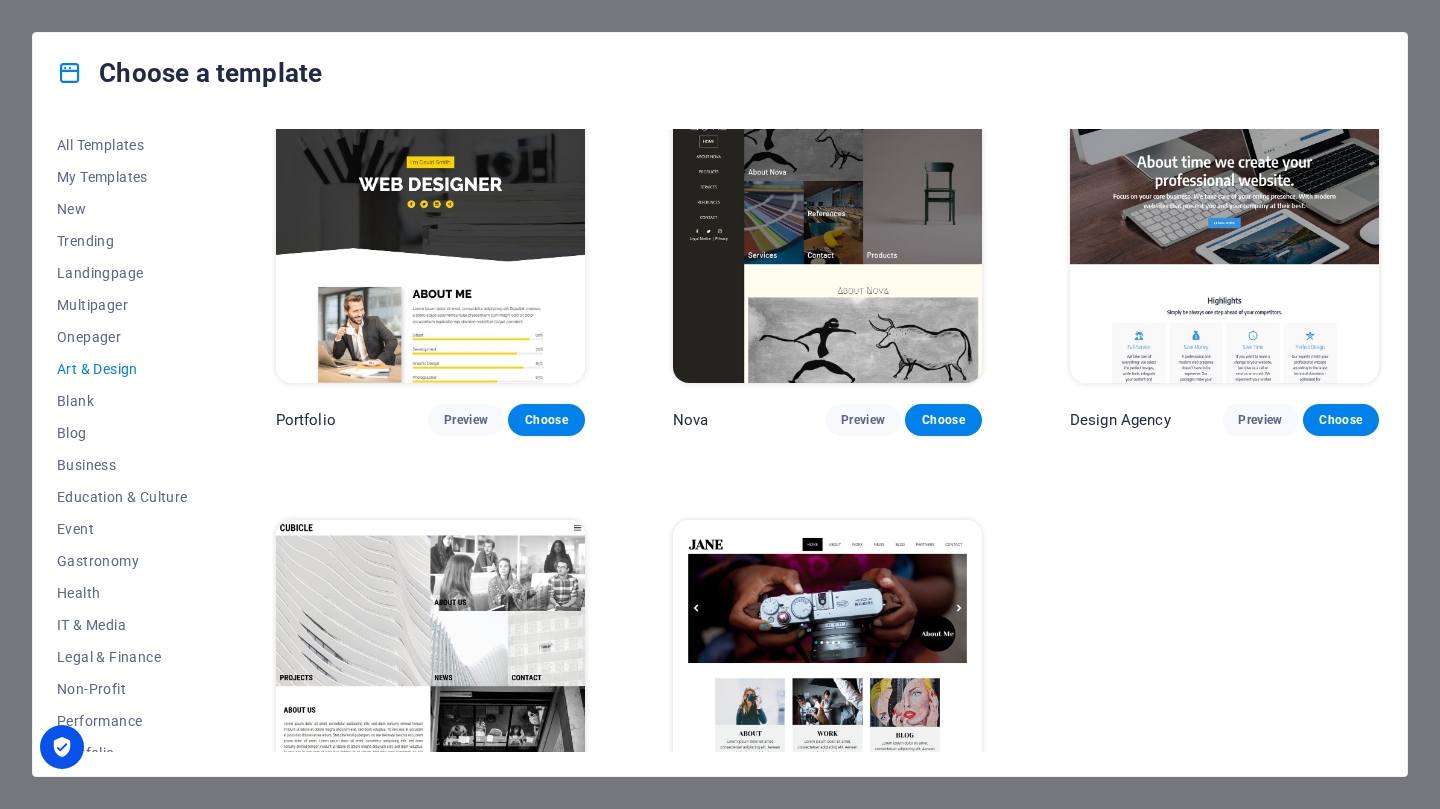 scroll, scrollTop: 1200, scrollLeft: 0, axis: vertical 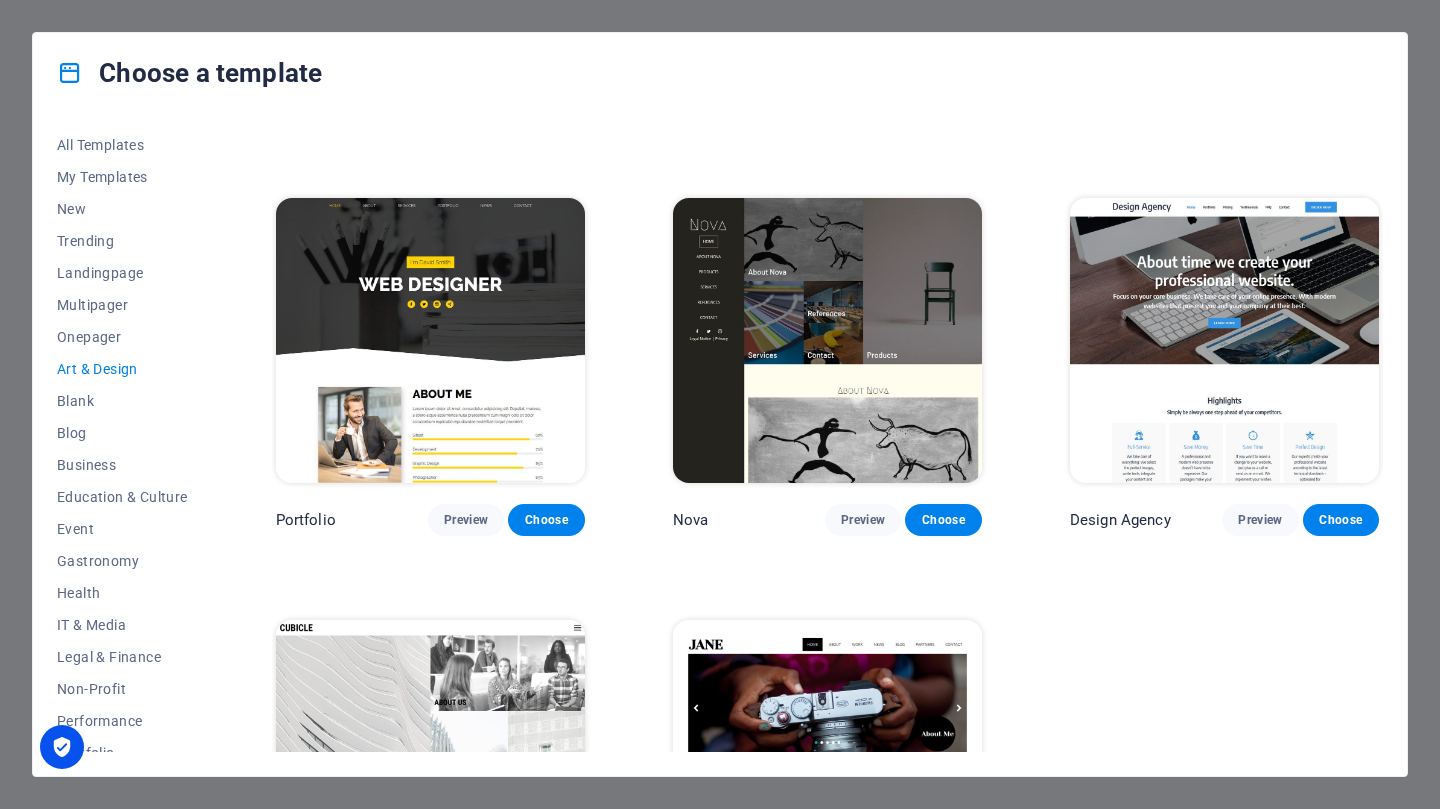 click on "IT & Media" at bounding box center [122, 625] 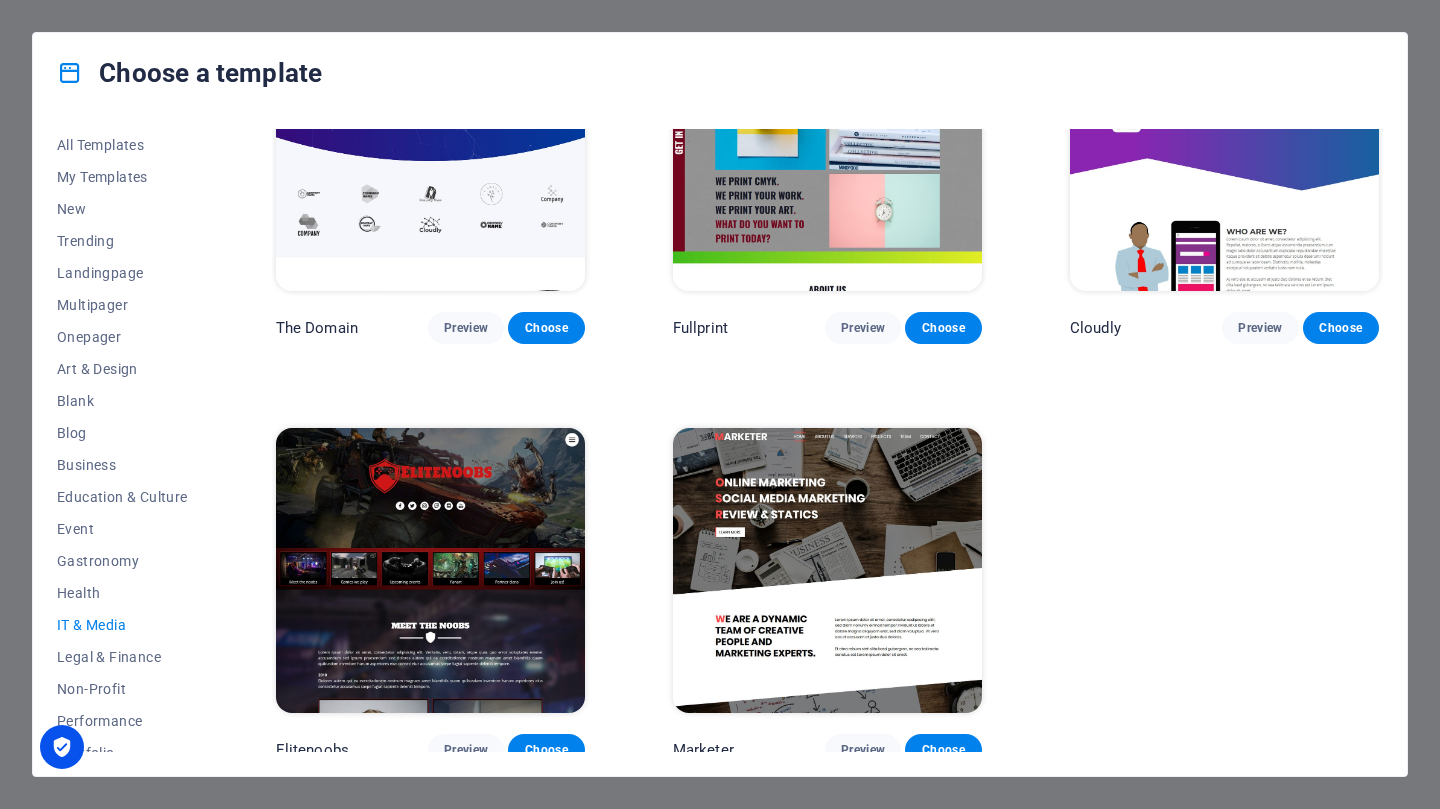 scroll, scrollTop: 974, scrollLeft: 0, axis: vertical 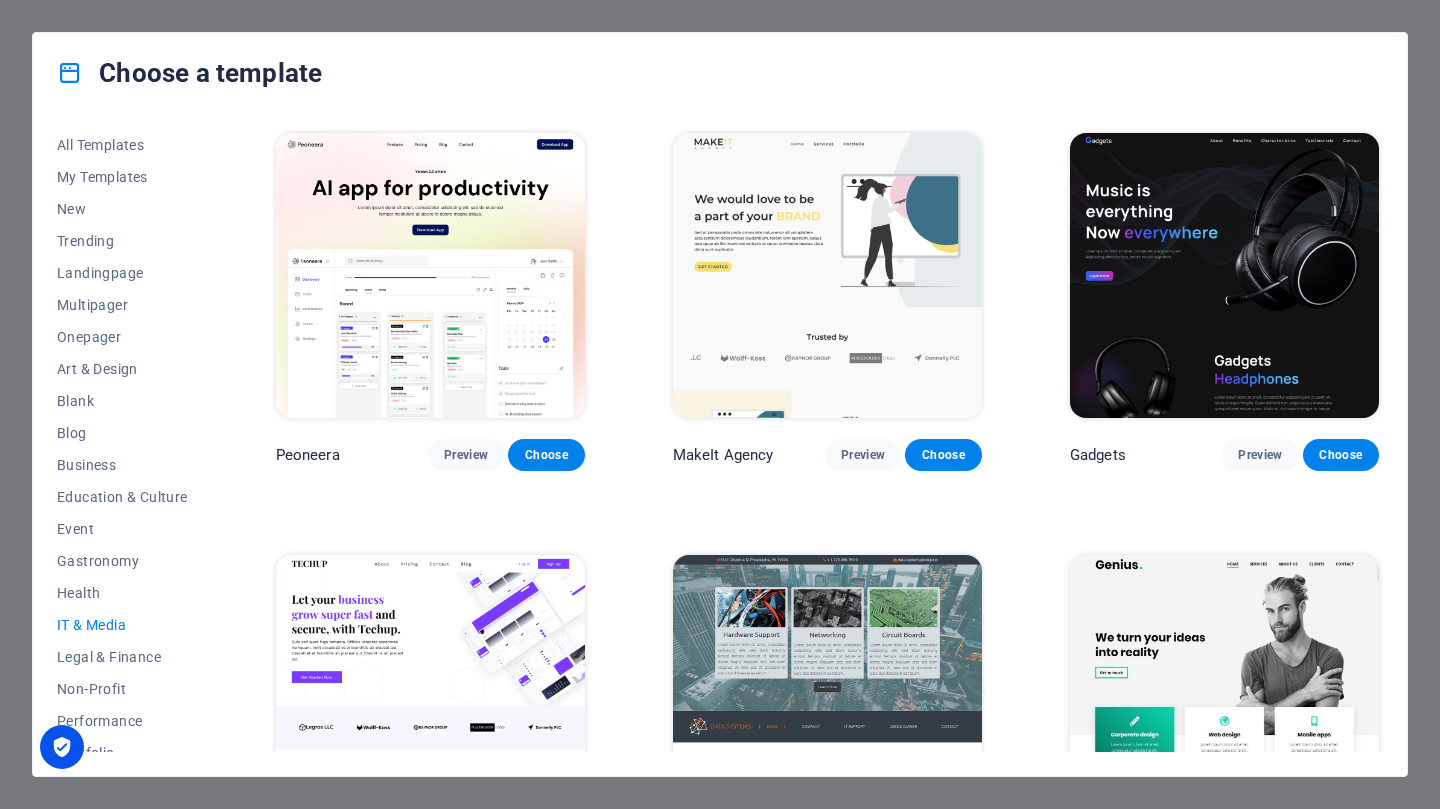 click on "Business" at bounding box center [122, 465] 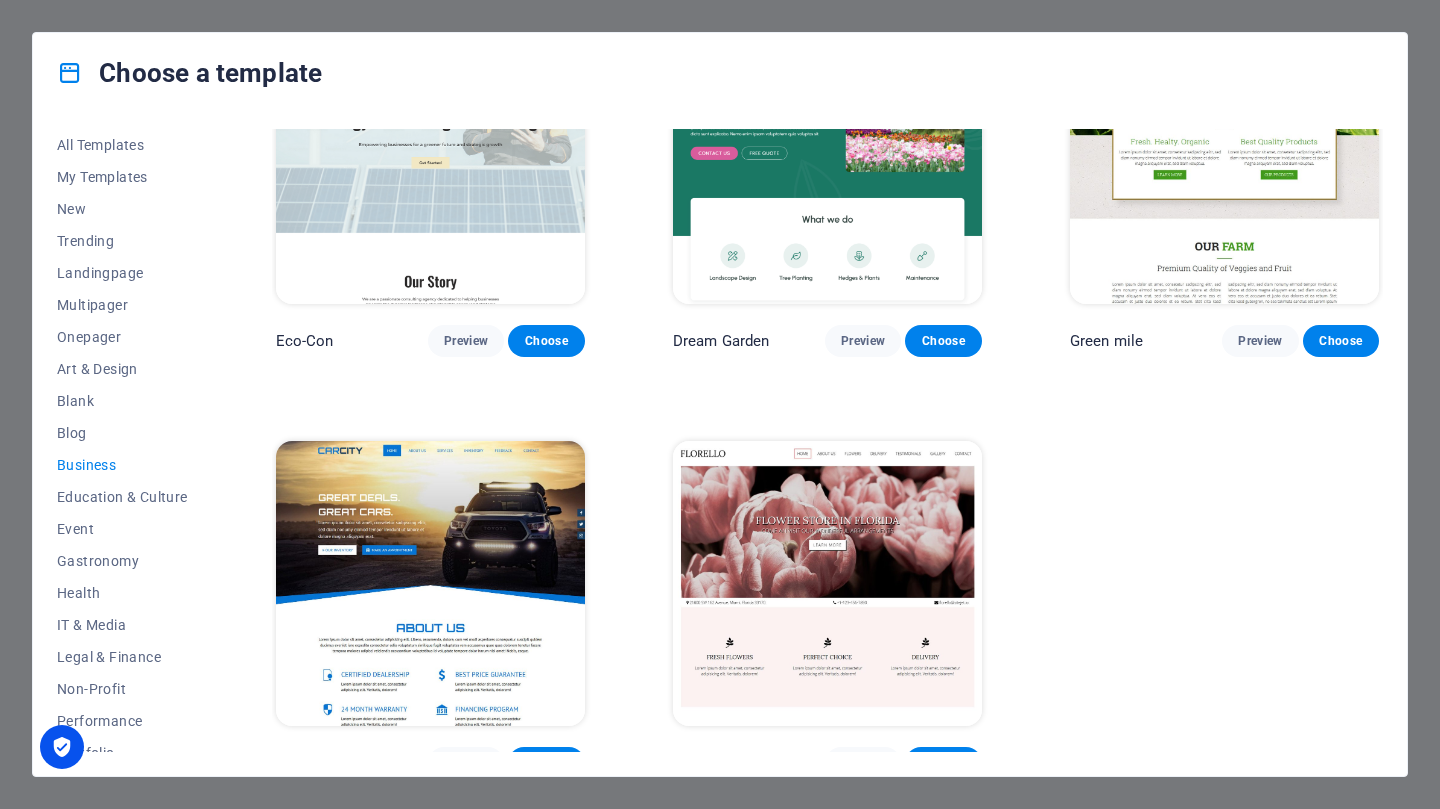 scroll, scrollTop: 134, scrollLeft: 0, axis: vertical 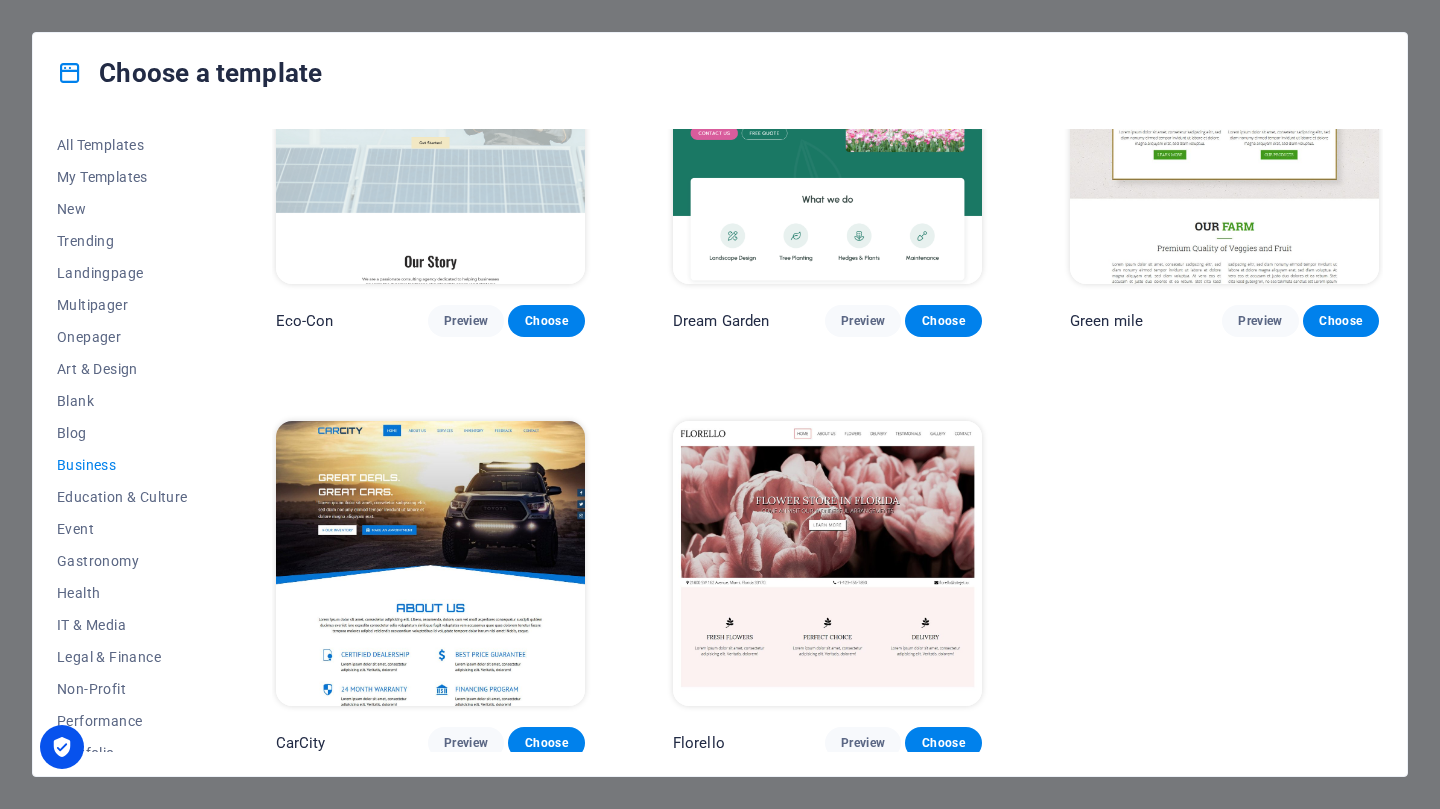 click on "Multipager" at bounding box center [122, 305] 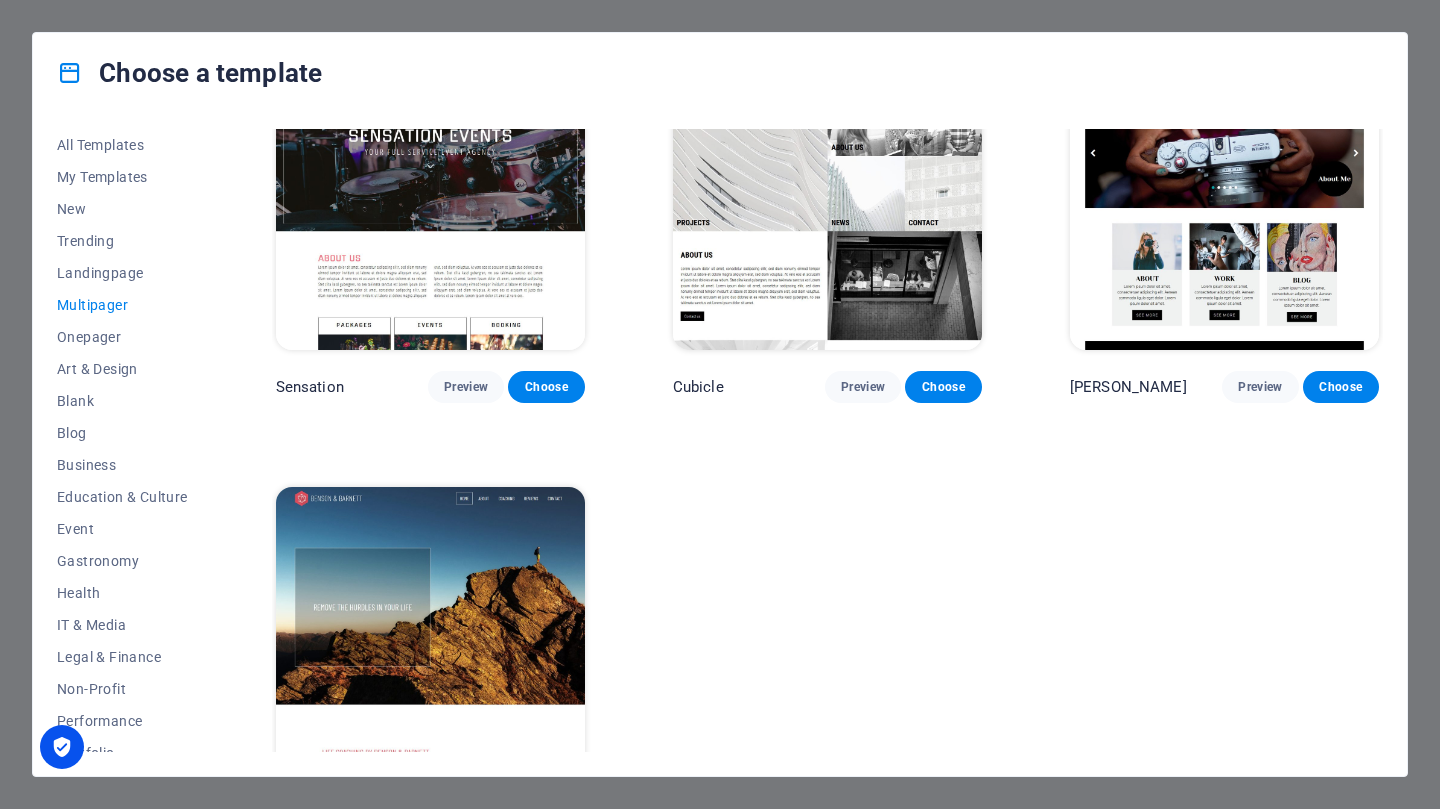 scroll, scrollTop: 8531, scrollLeft: 0, axis: vertical 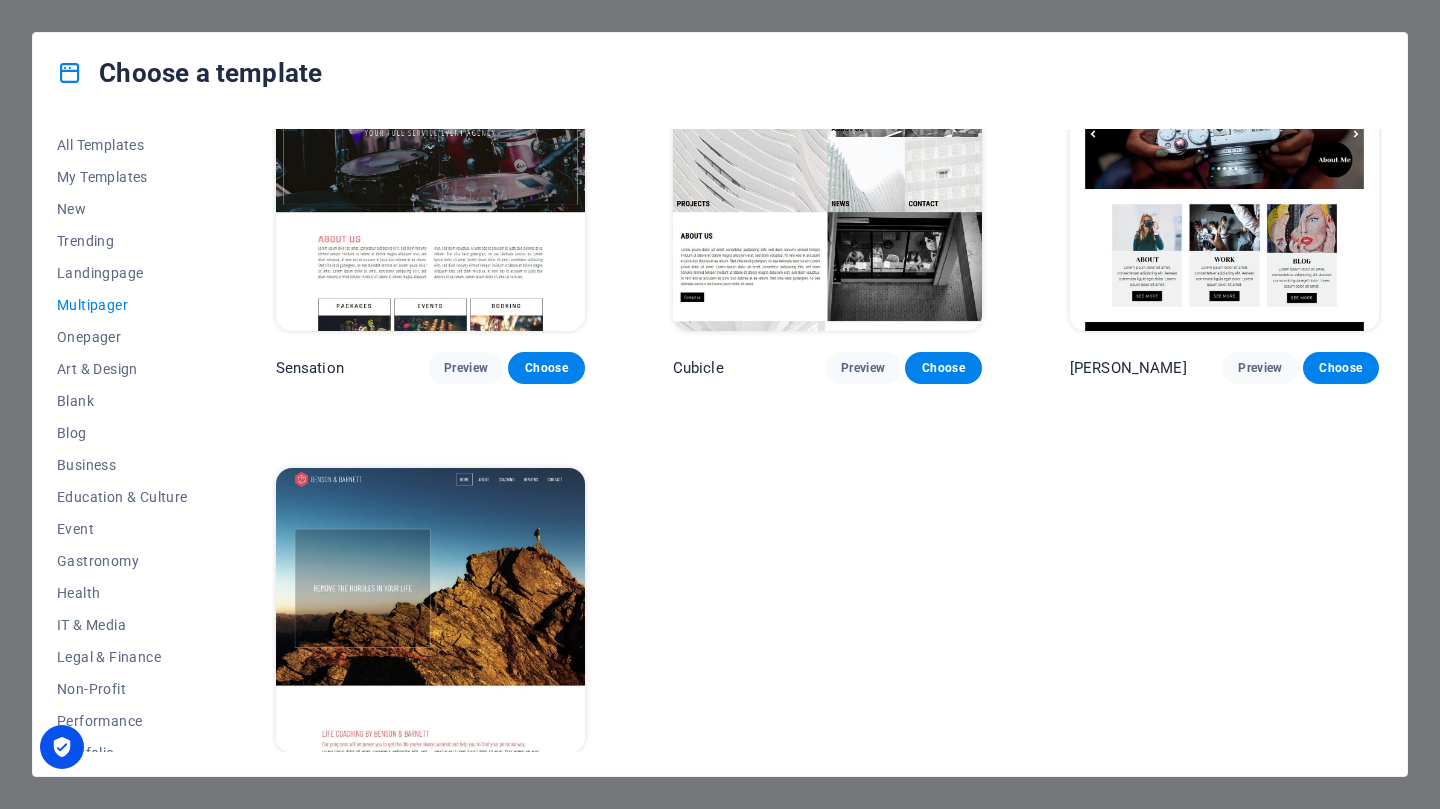 click on "Business" at bounding box center [122, 465] 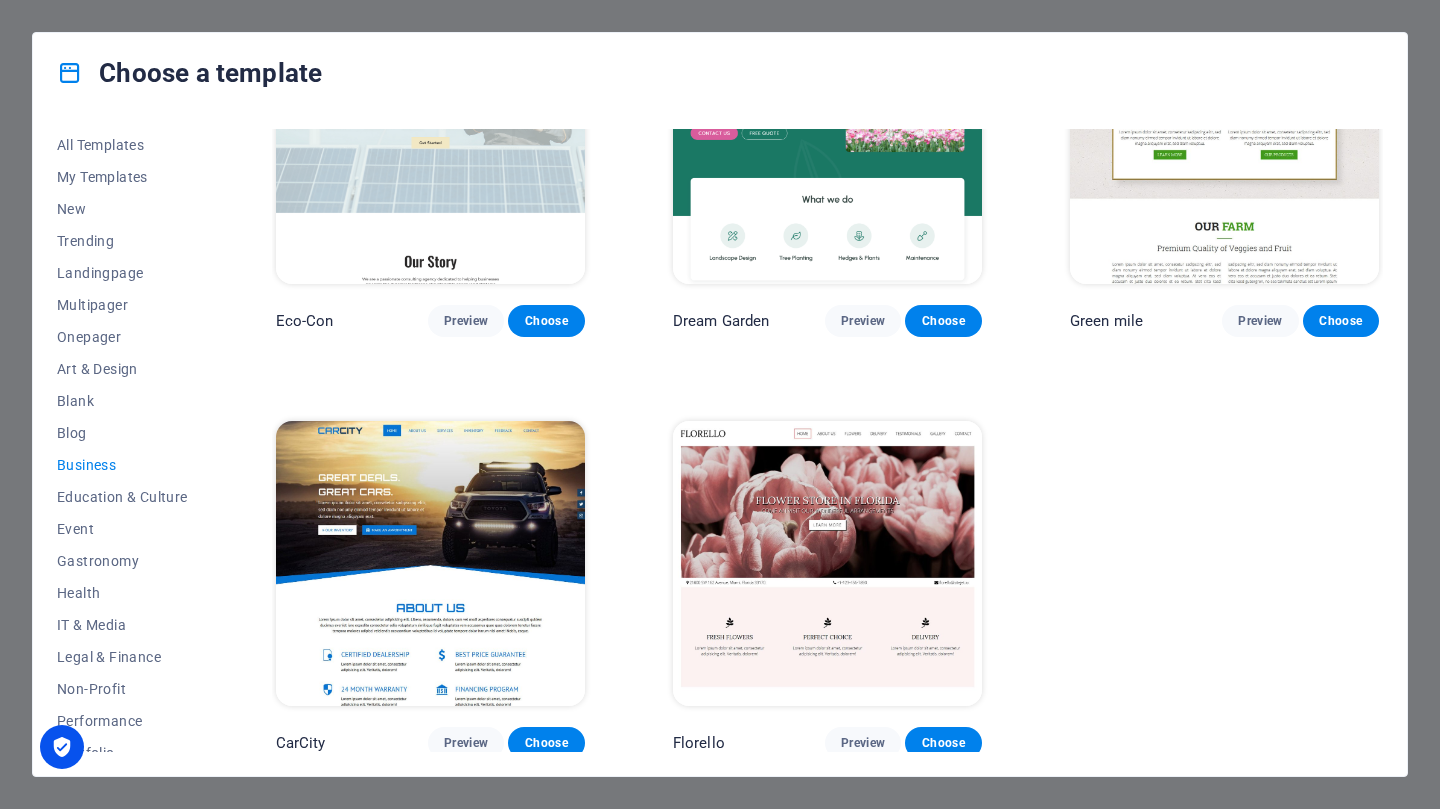 scroll, scrollTop: 134, scrollLeft: 0, axis: vertical 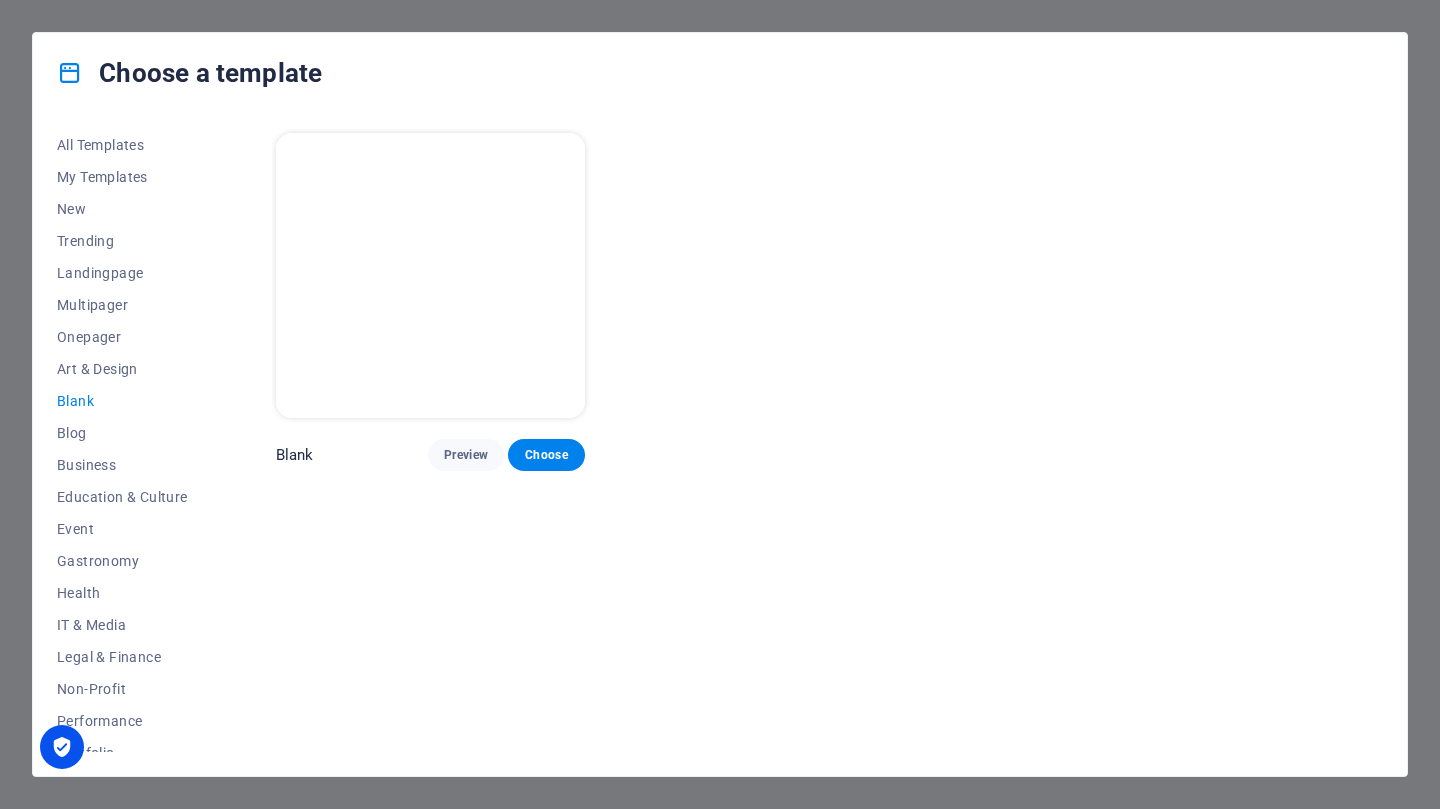 click on "Multipager" at bounding box center [122, 305] 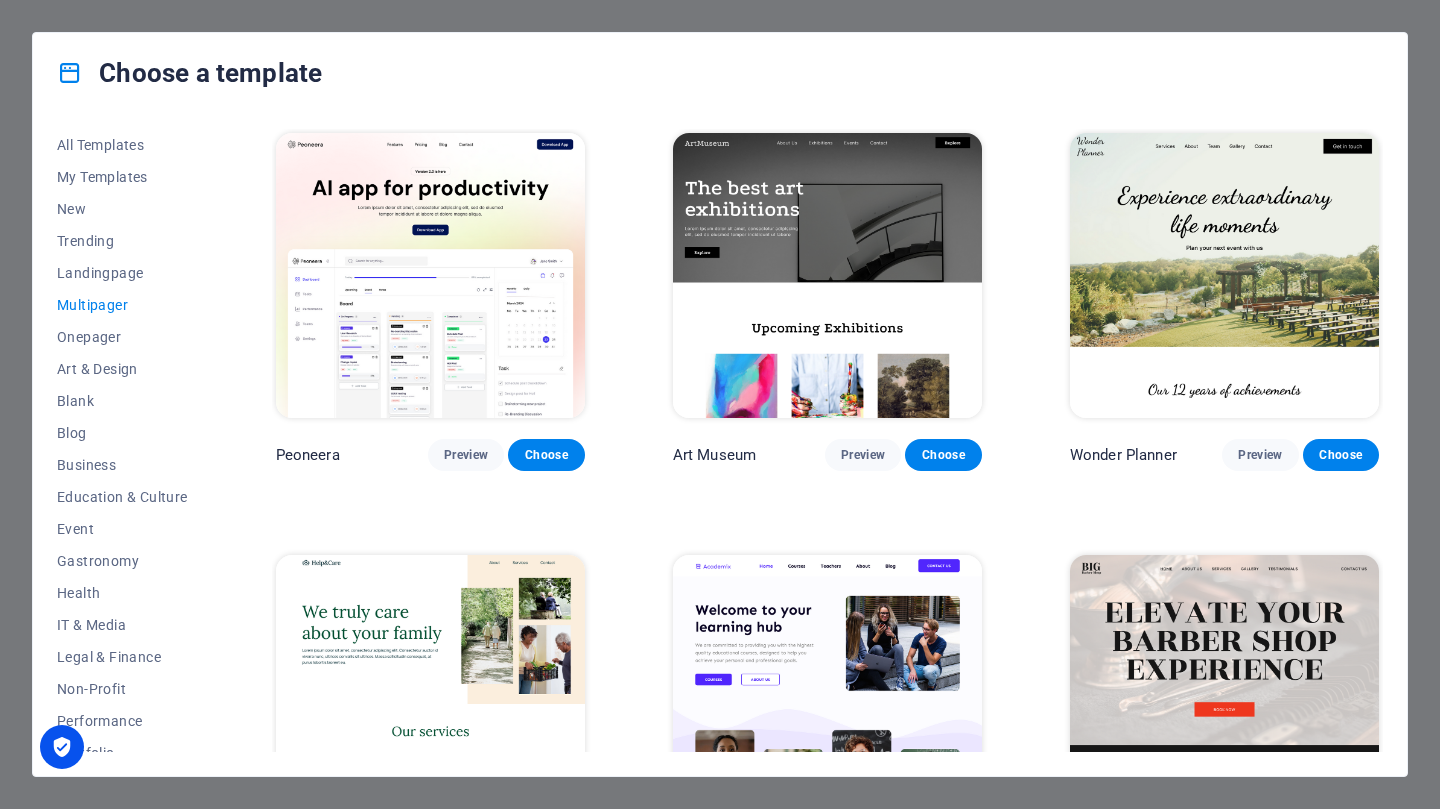 click on "Trending" at bounding box center (122, 241) 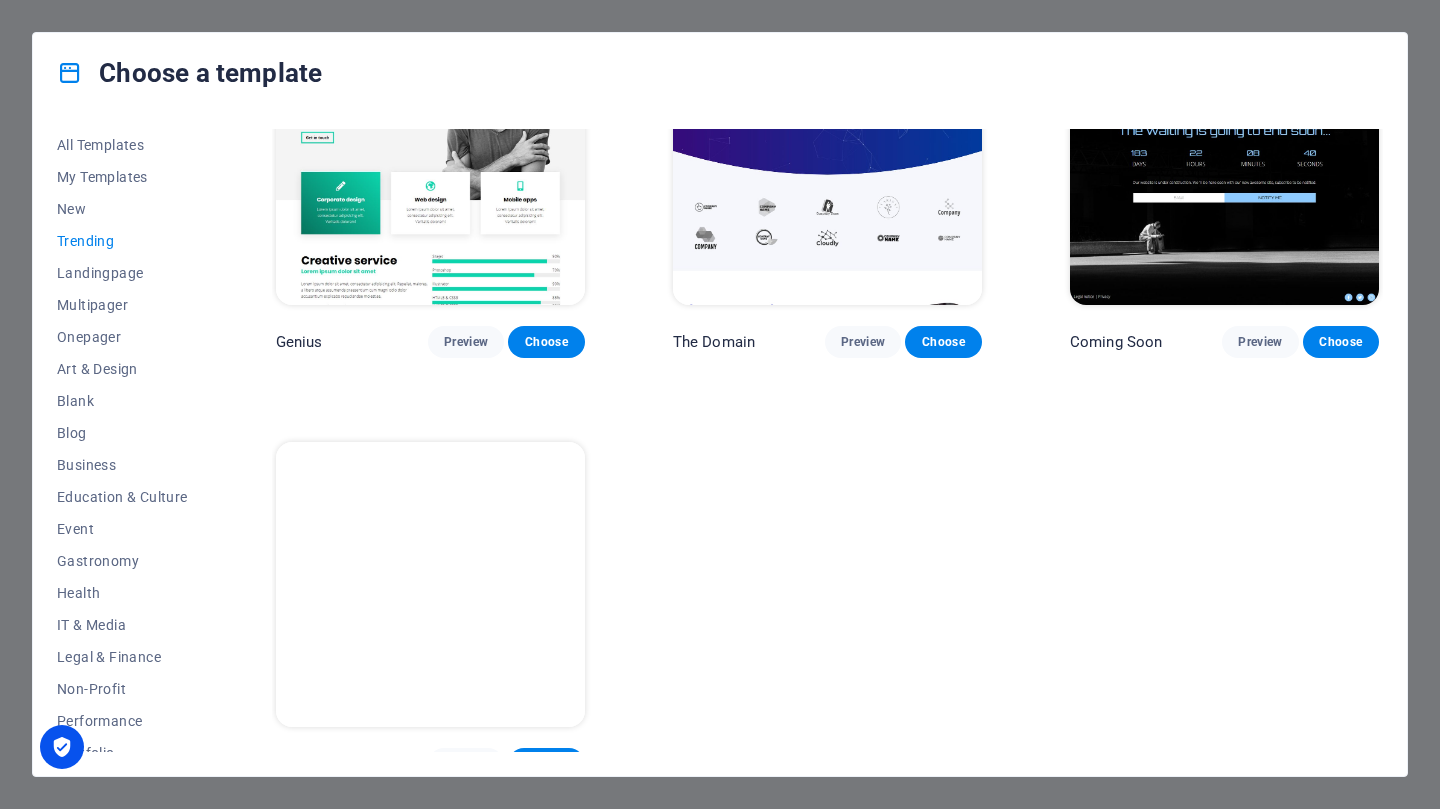 scroll, scrollTop: 1812, scrollLeft: 0, axis: vertical 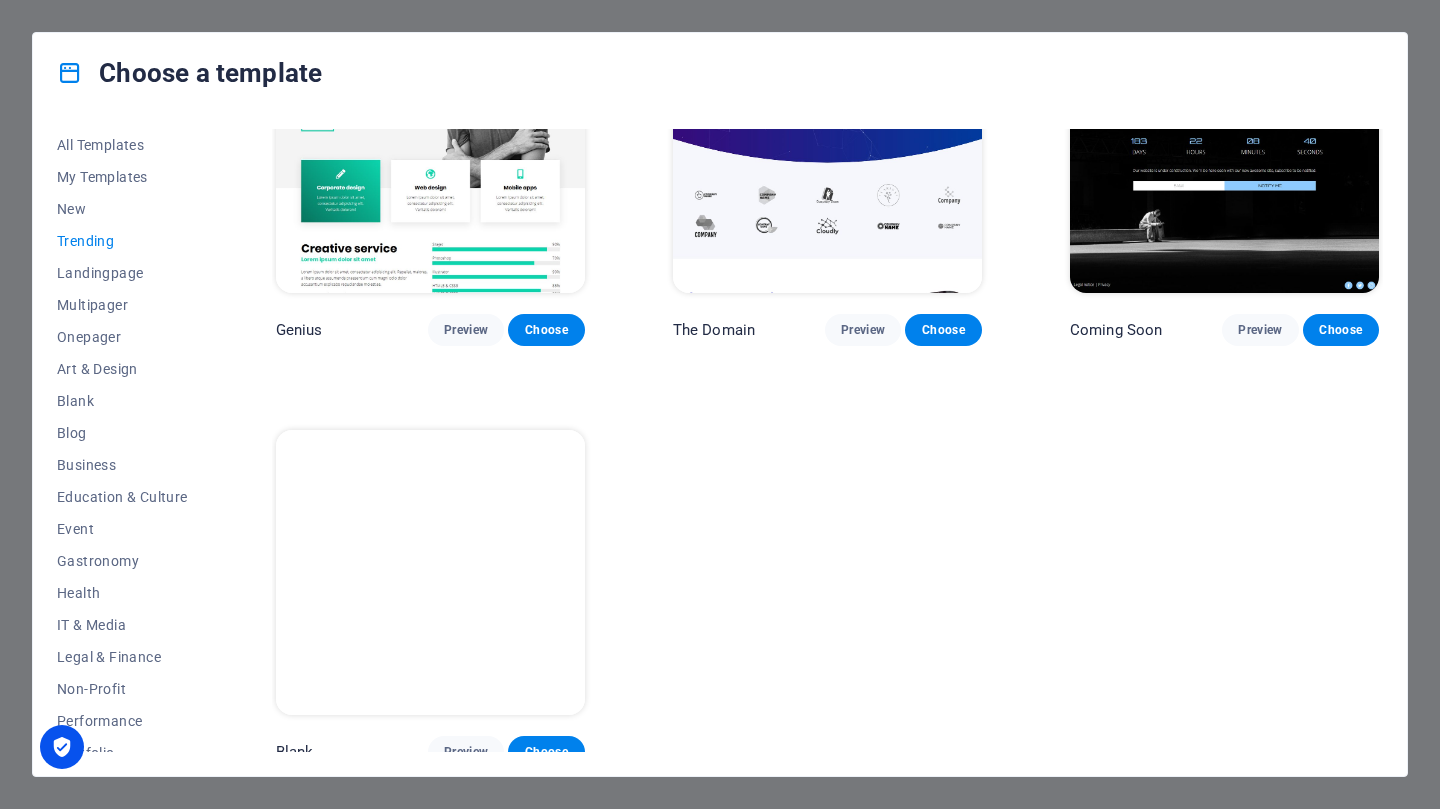 click on "New" at bounding box center [122, 209] 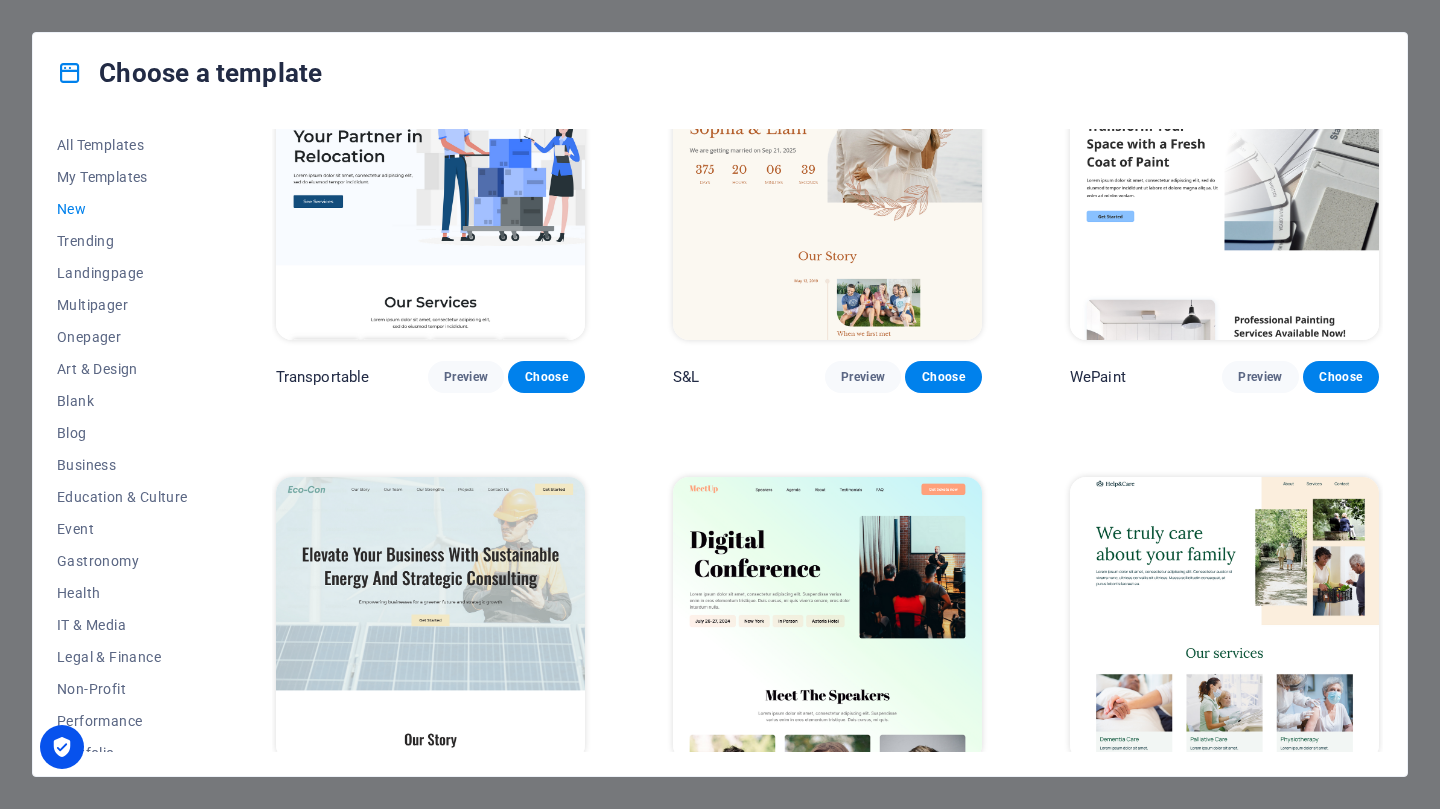 scroll, scrollTop: 600, scrollLeft: 0, axis: vertical 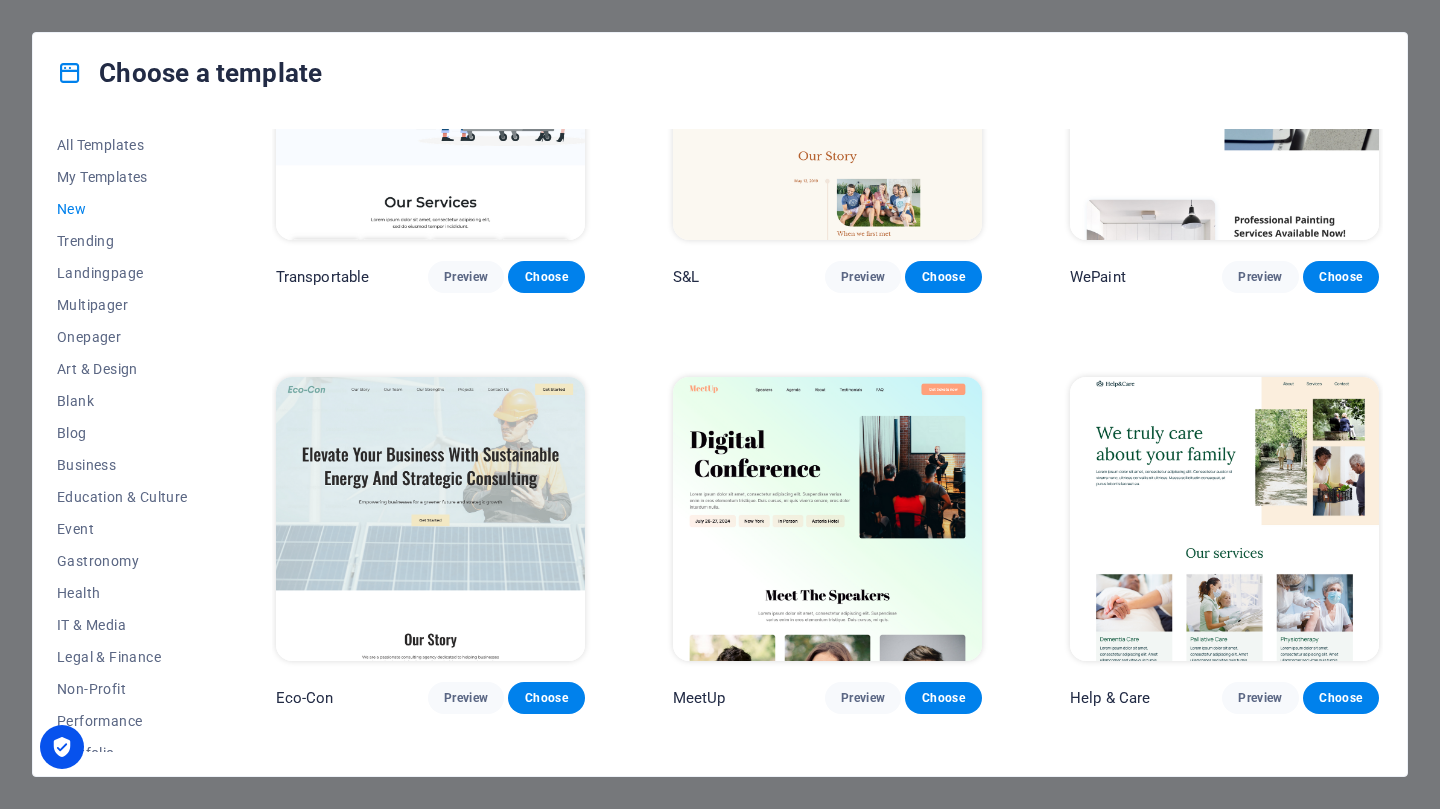 click on "Preview" at bounding box center [466, 698] 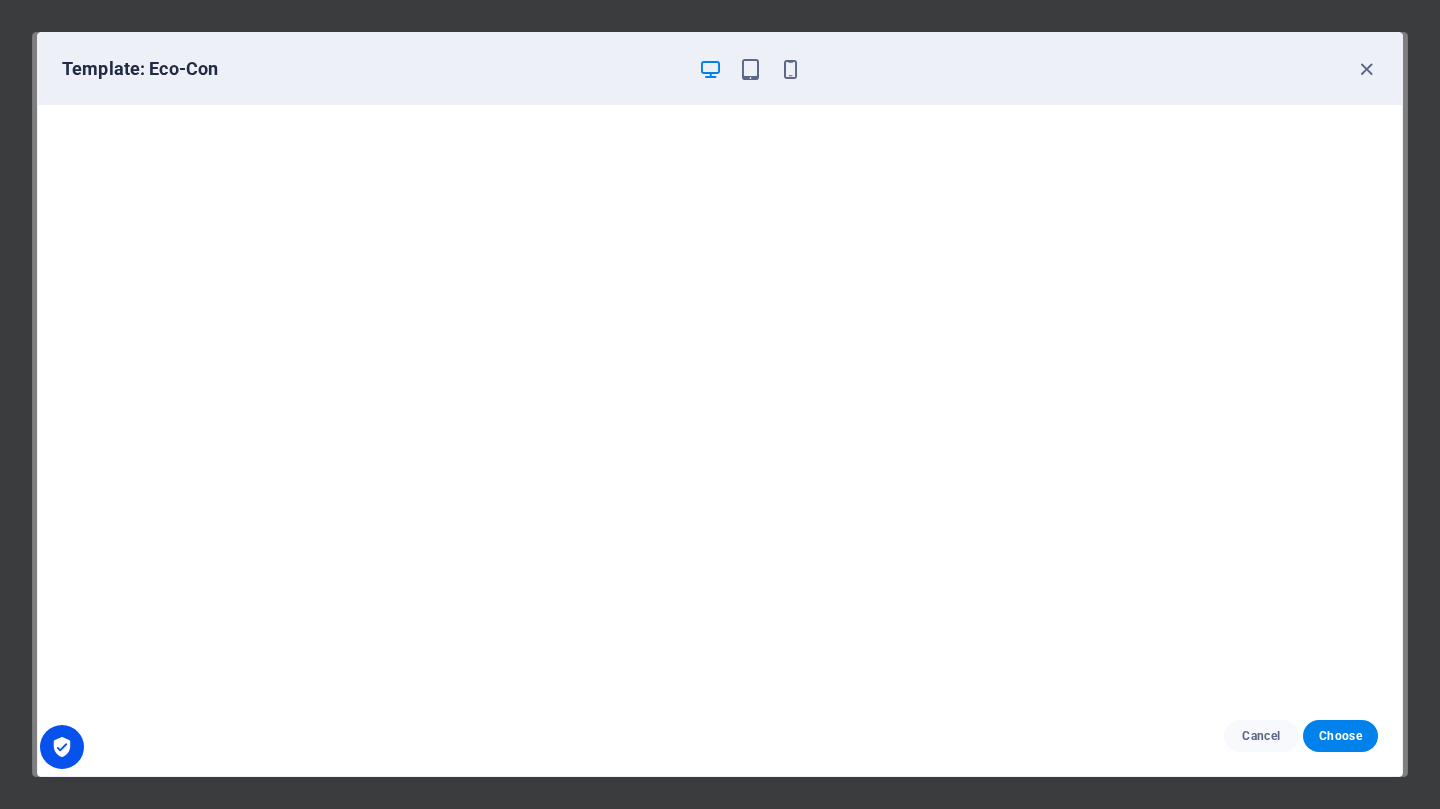 click at bounding box center (1366, 69) 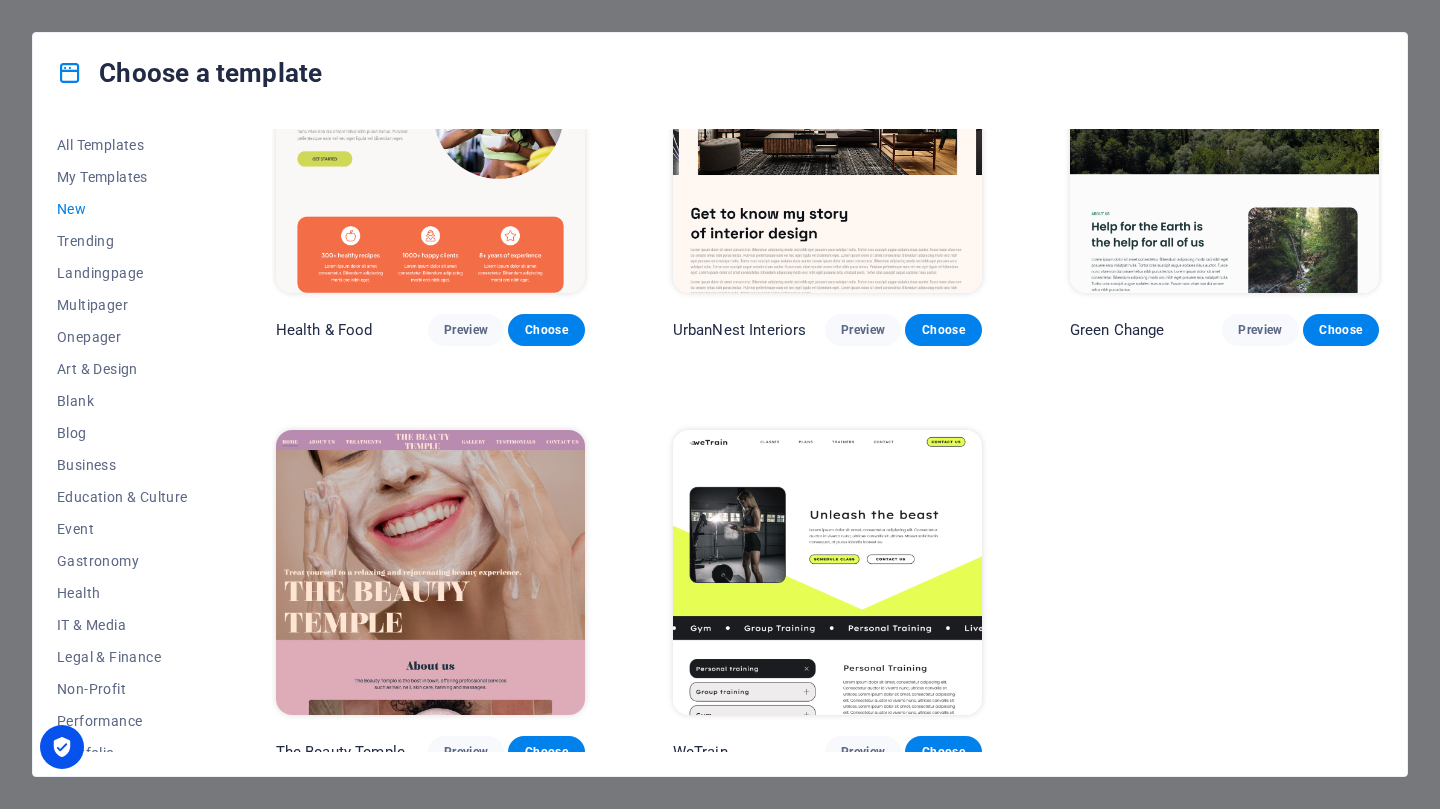 scroll, scrollTop: 1812, scrollLeft: 0, axis: vertical 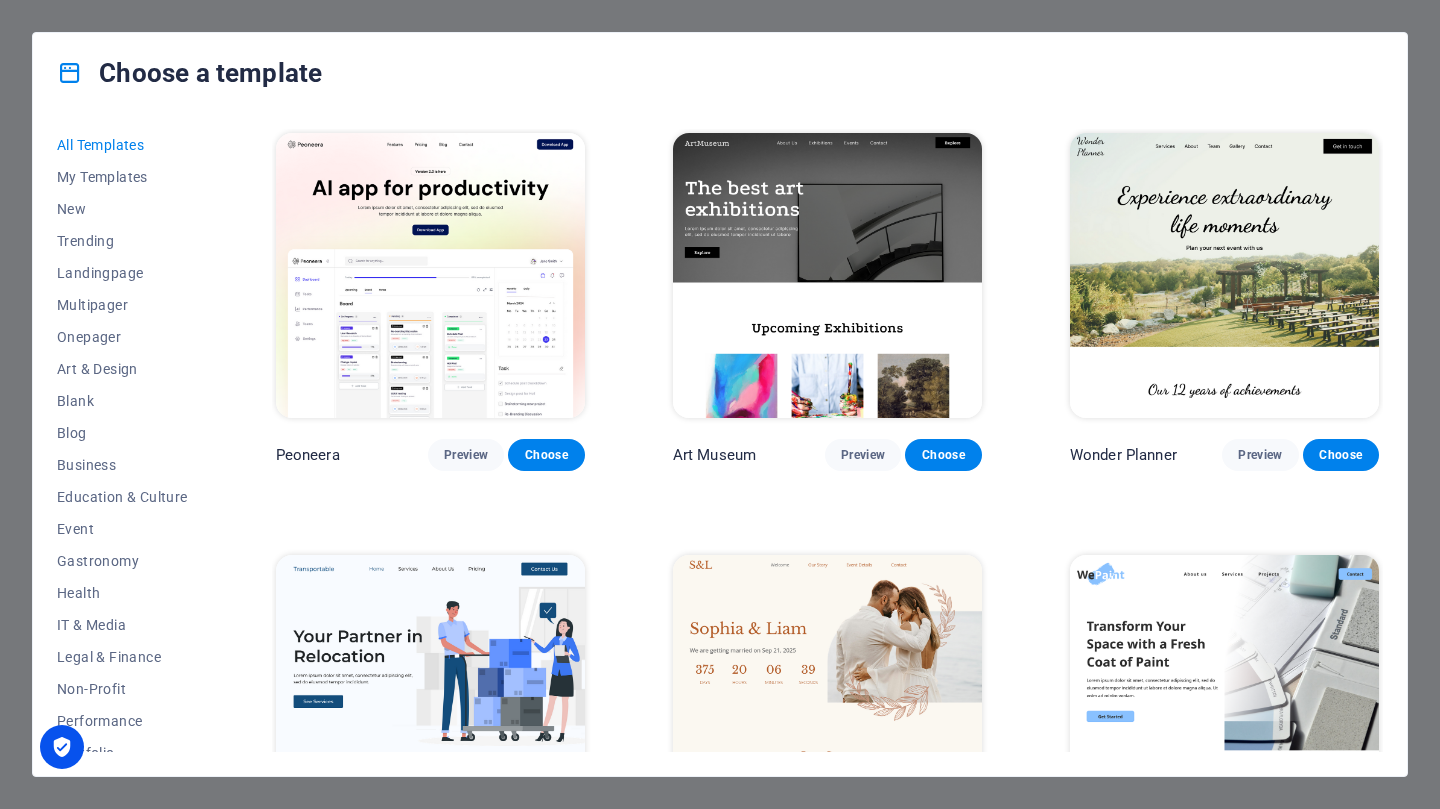 click on "All Templates" at bounding box center (122, 145) 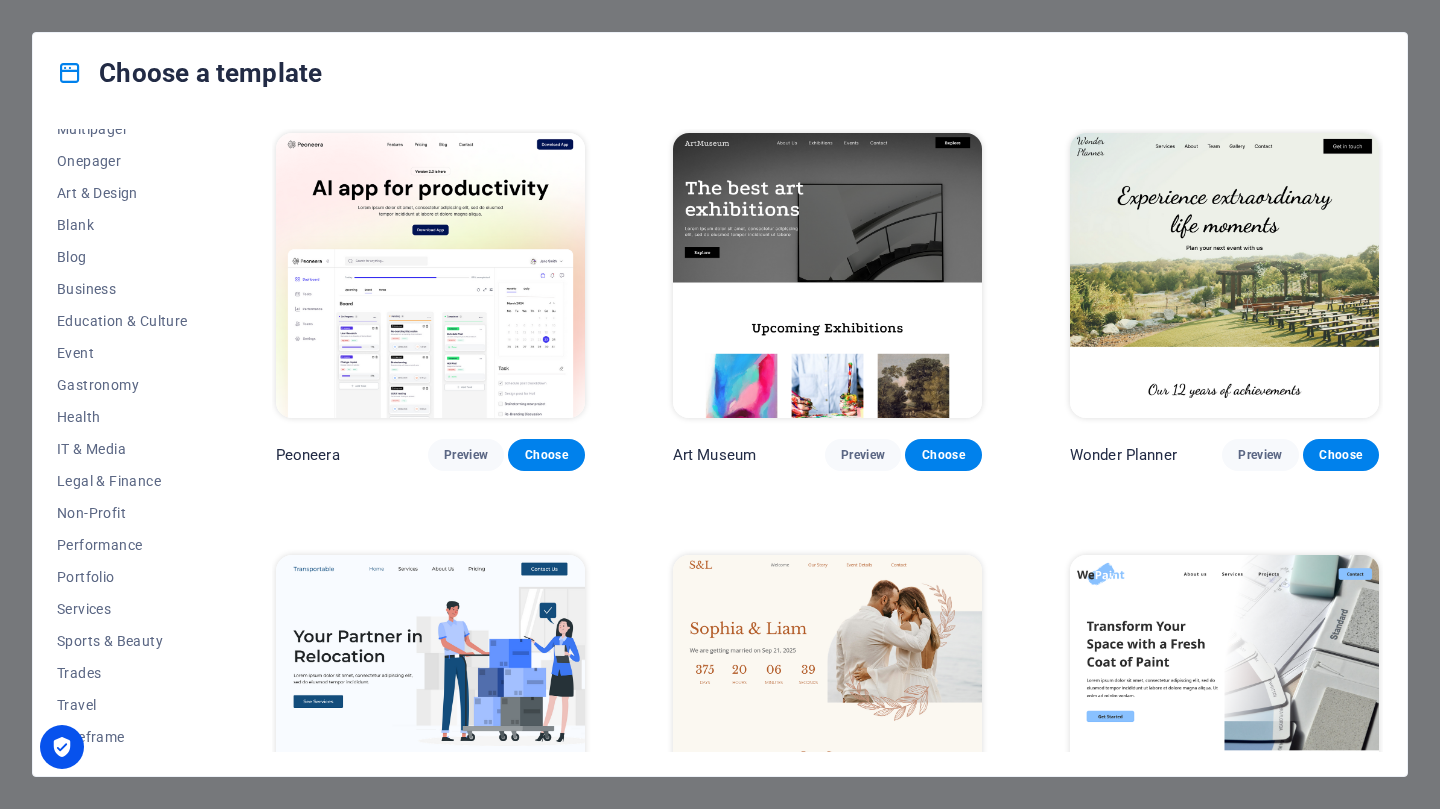 scroll, scrollTop: 0, scrollLeft: 0, axis: both 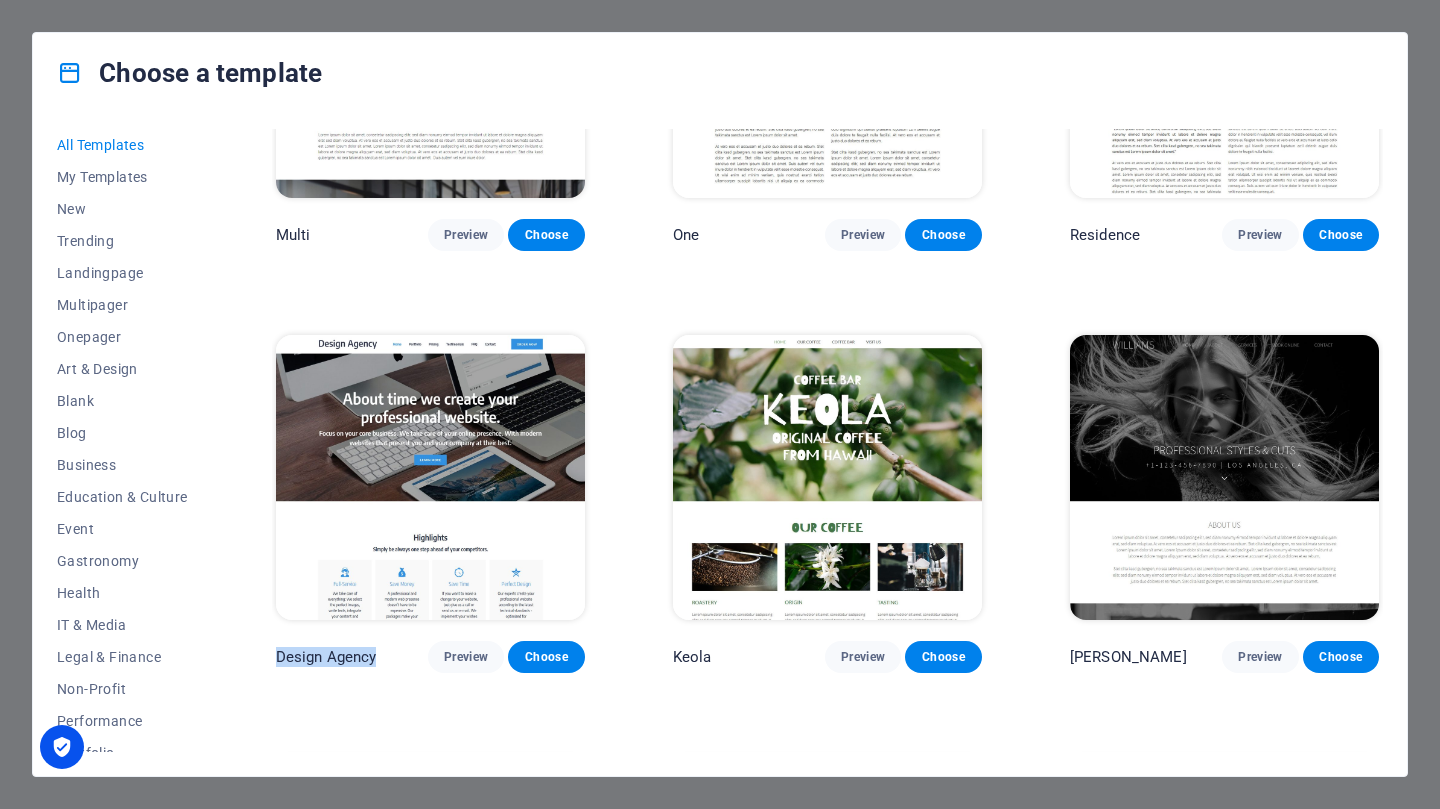 drag, startPoint x: 278, startPoint y: 555, endPoint x: 381, endPoint y: 559, distance: 103.077644 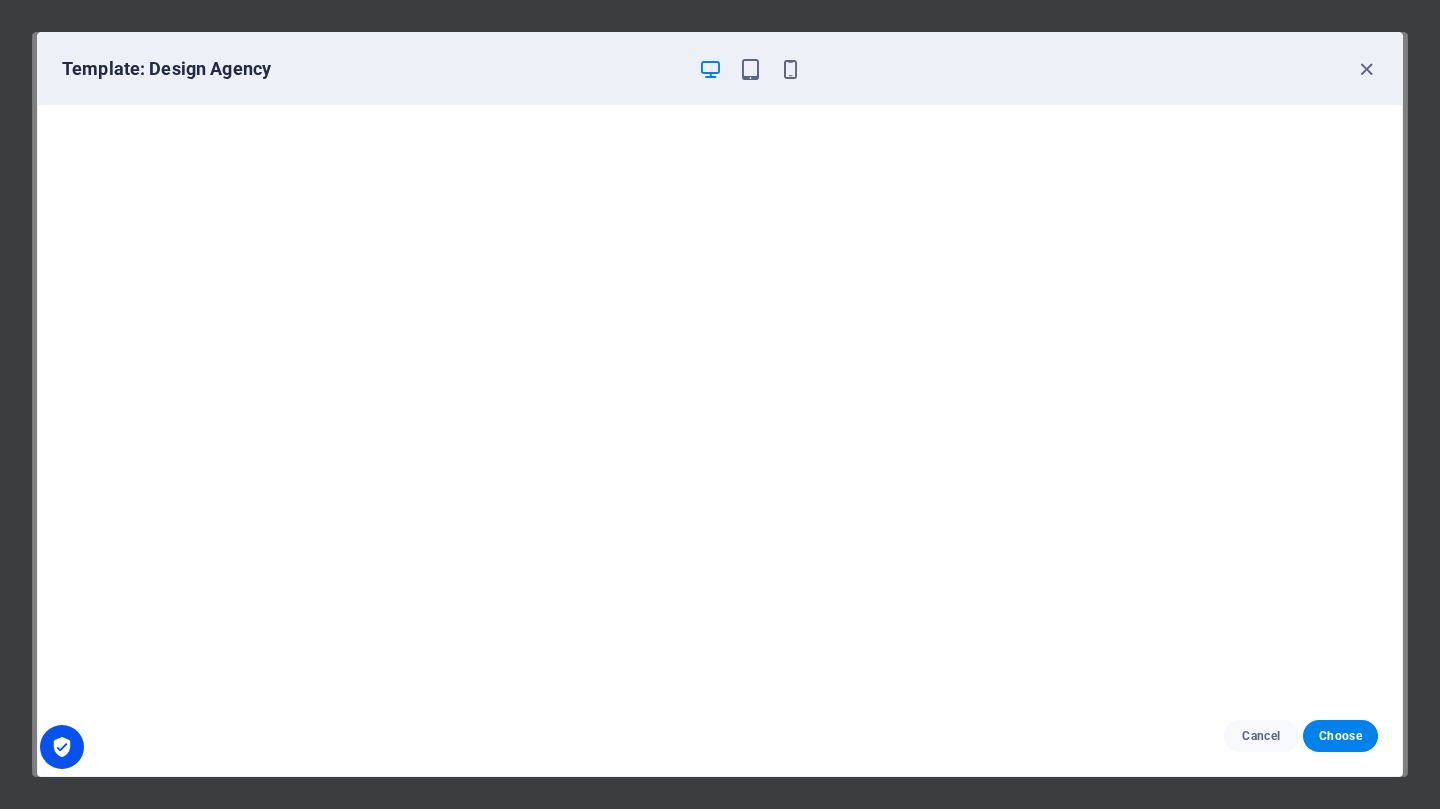 click at bounding box center [1366, 69] 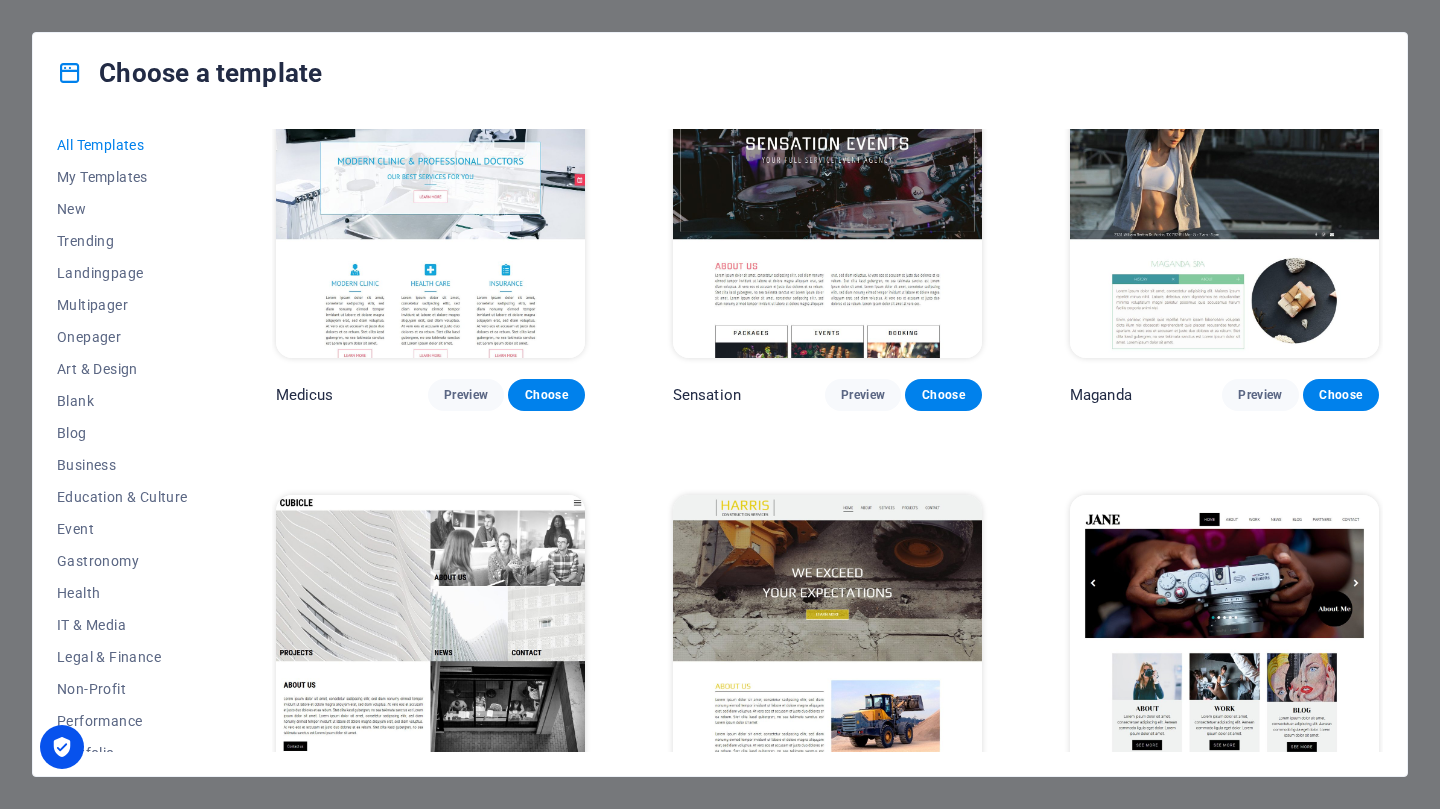 scroll, scrollTop: 17900, scrollLeft: 0, axis: vertical 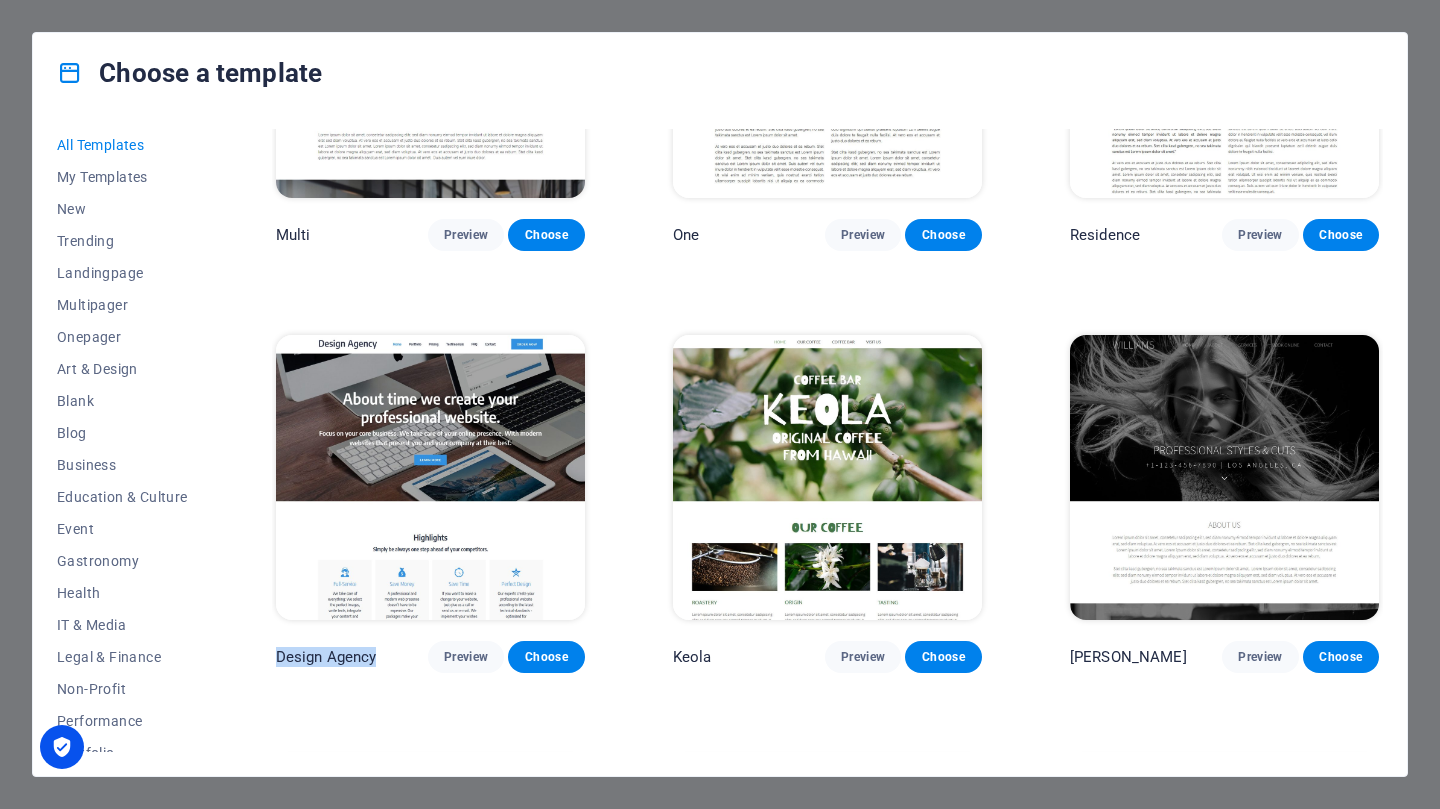 click on "Choose" at bounding box center [546, 657] 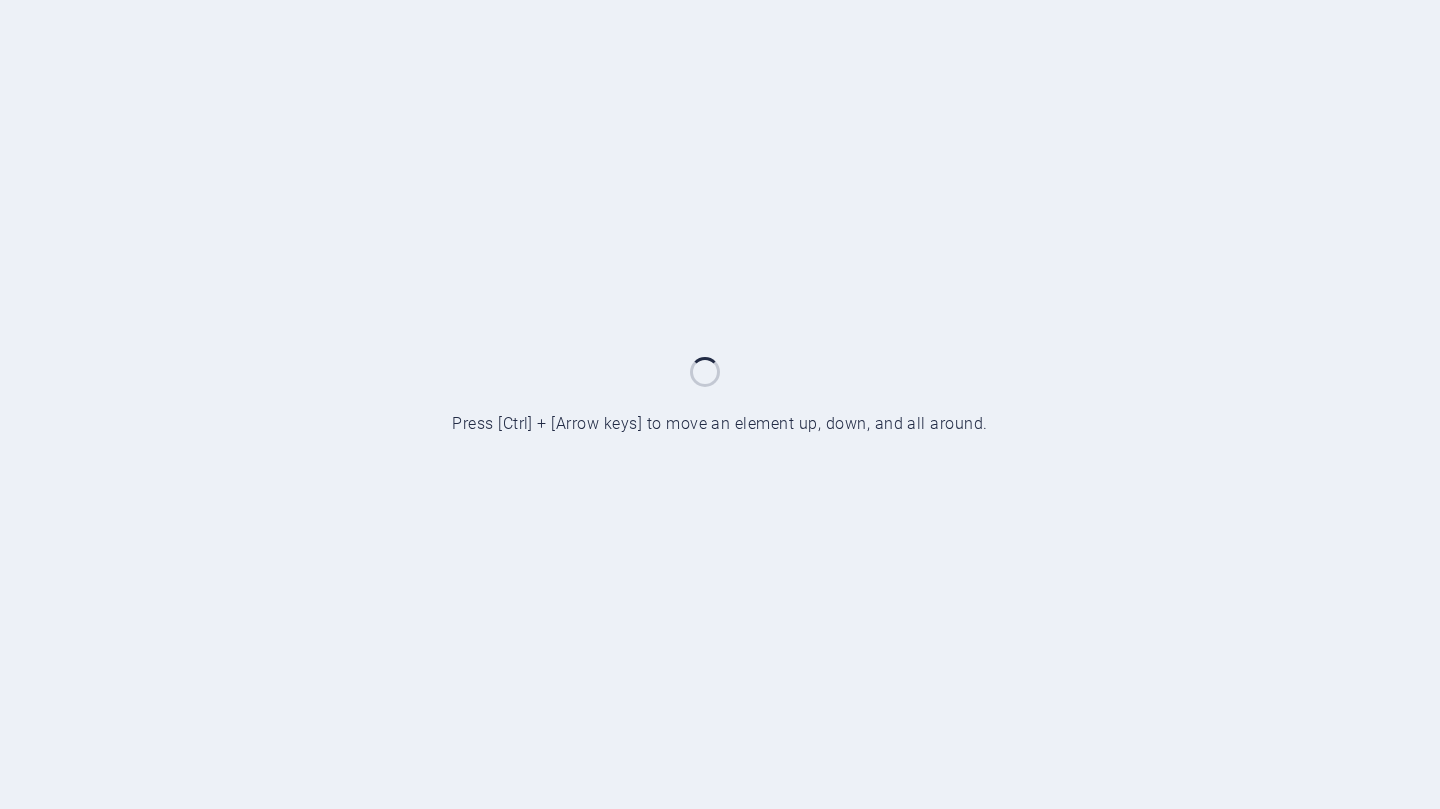scroll, scrollTop: 0, scrollLeft: 0, axis: both 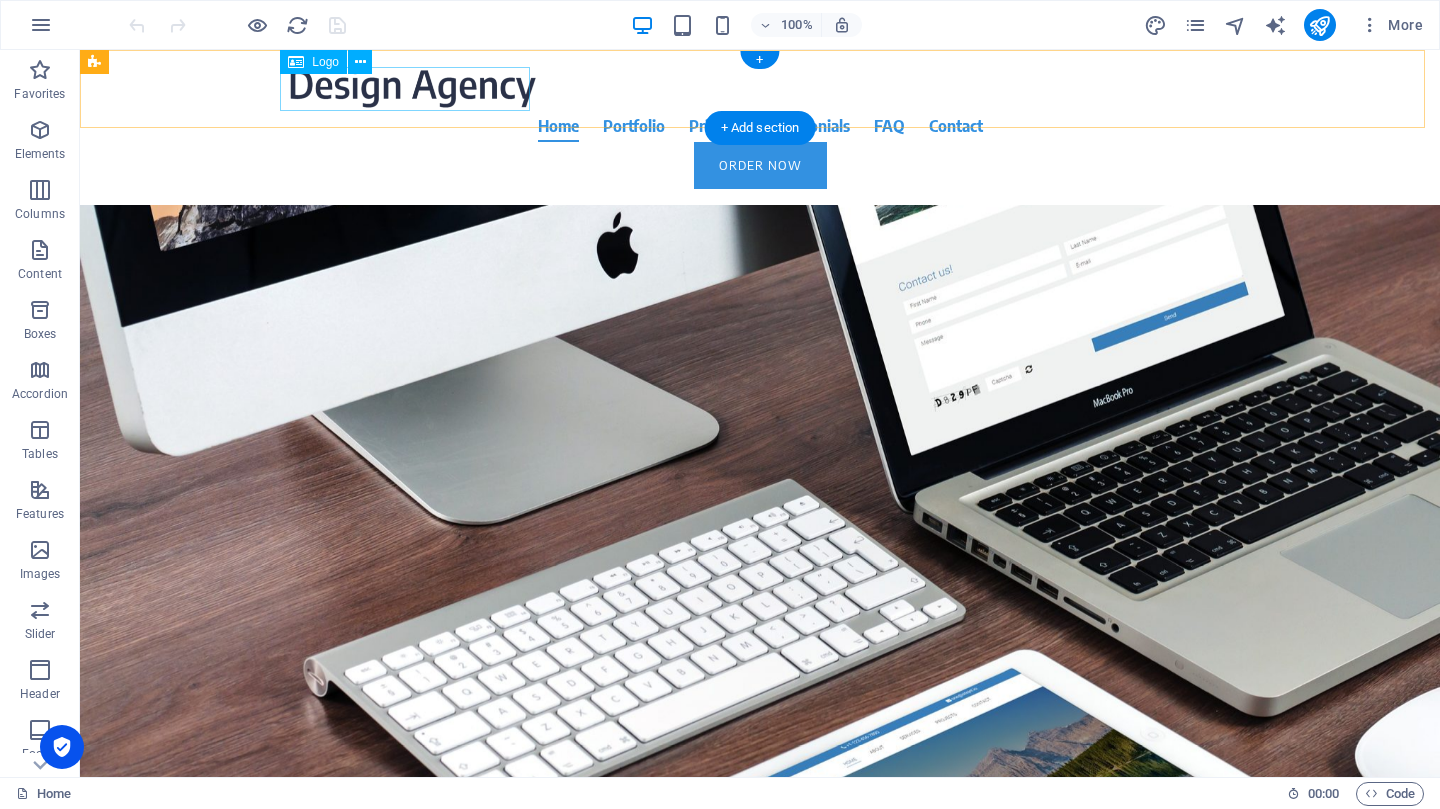 click at bounding box center (760, 88) 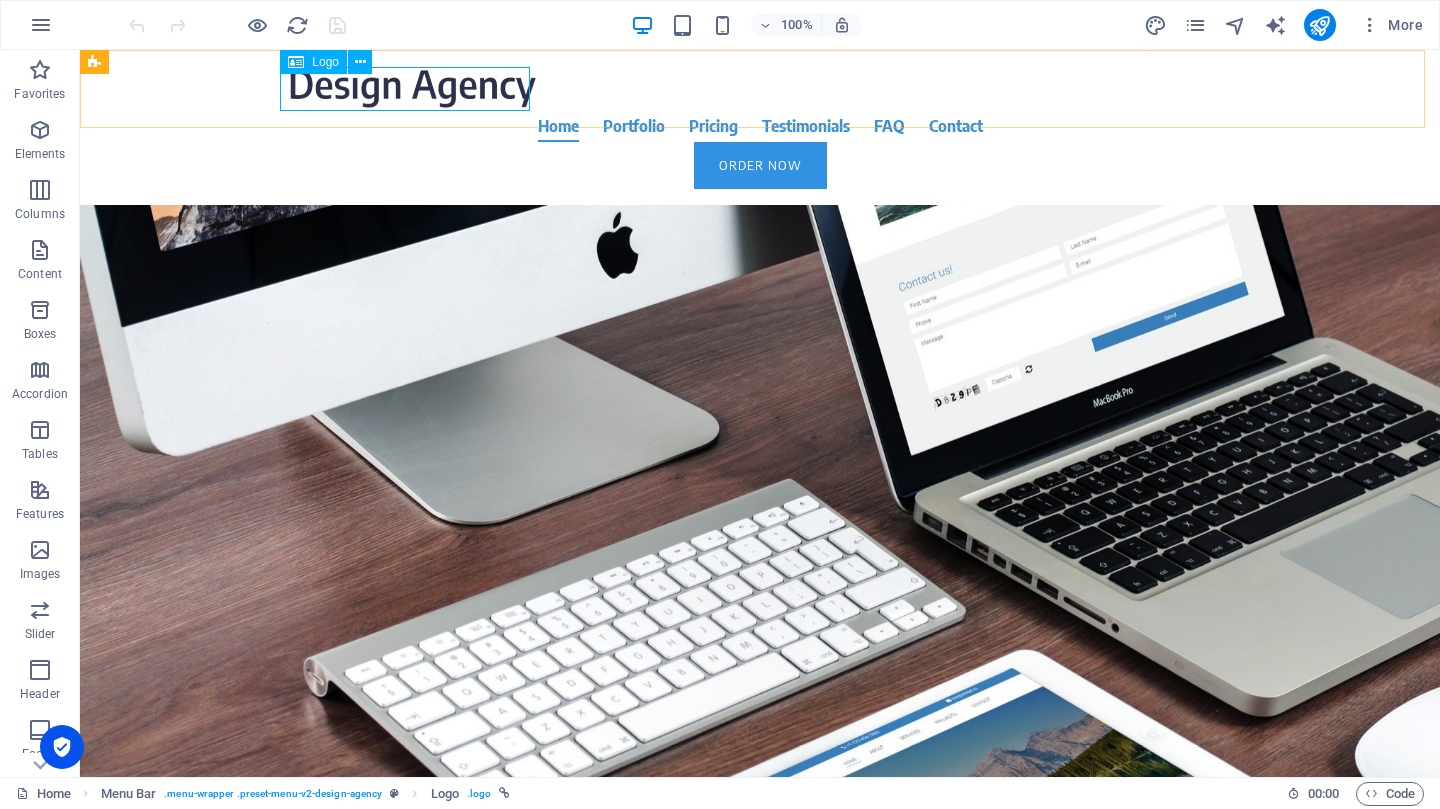 click at bounding box center [360, 62] 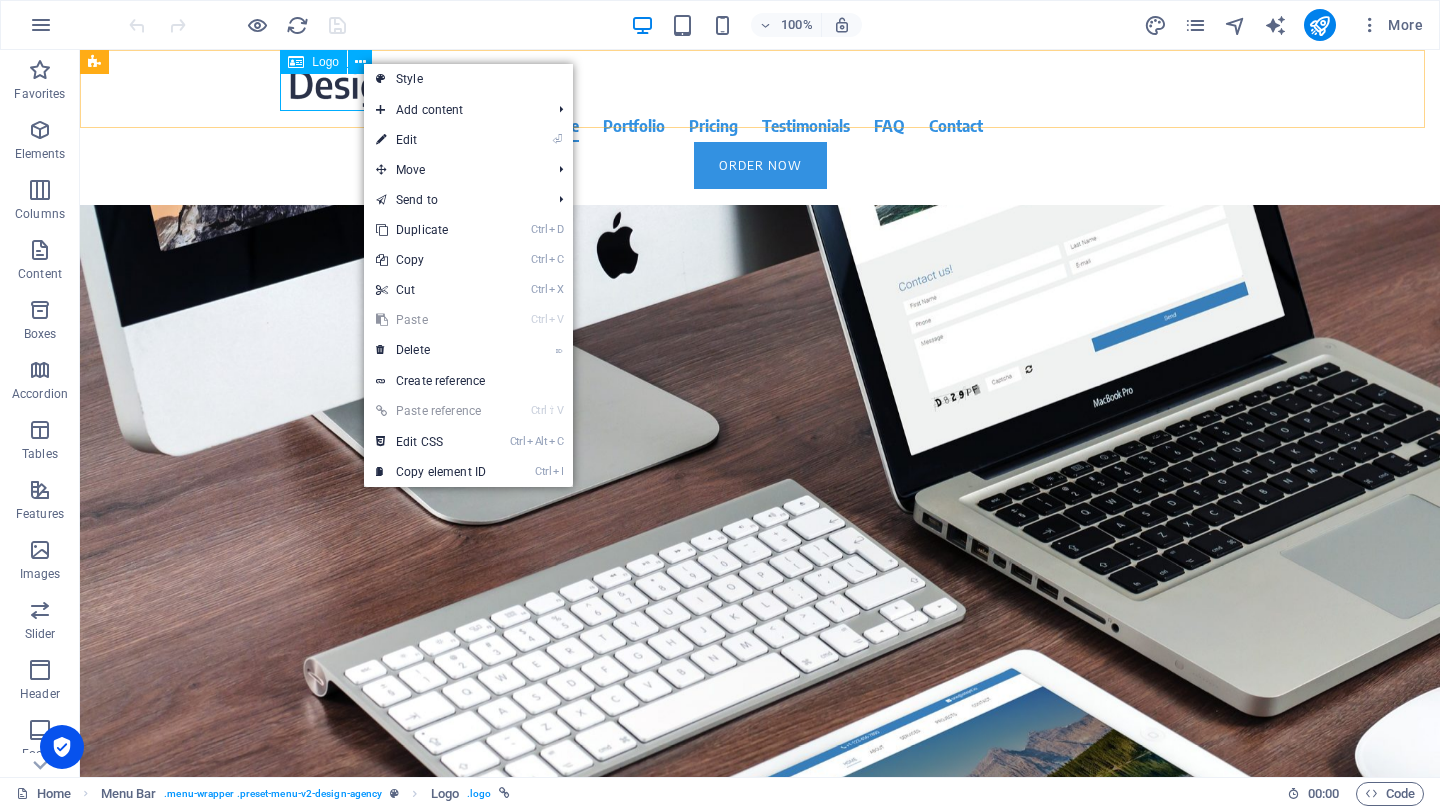 click on "Logo" at bounding box center (325, 62) 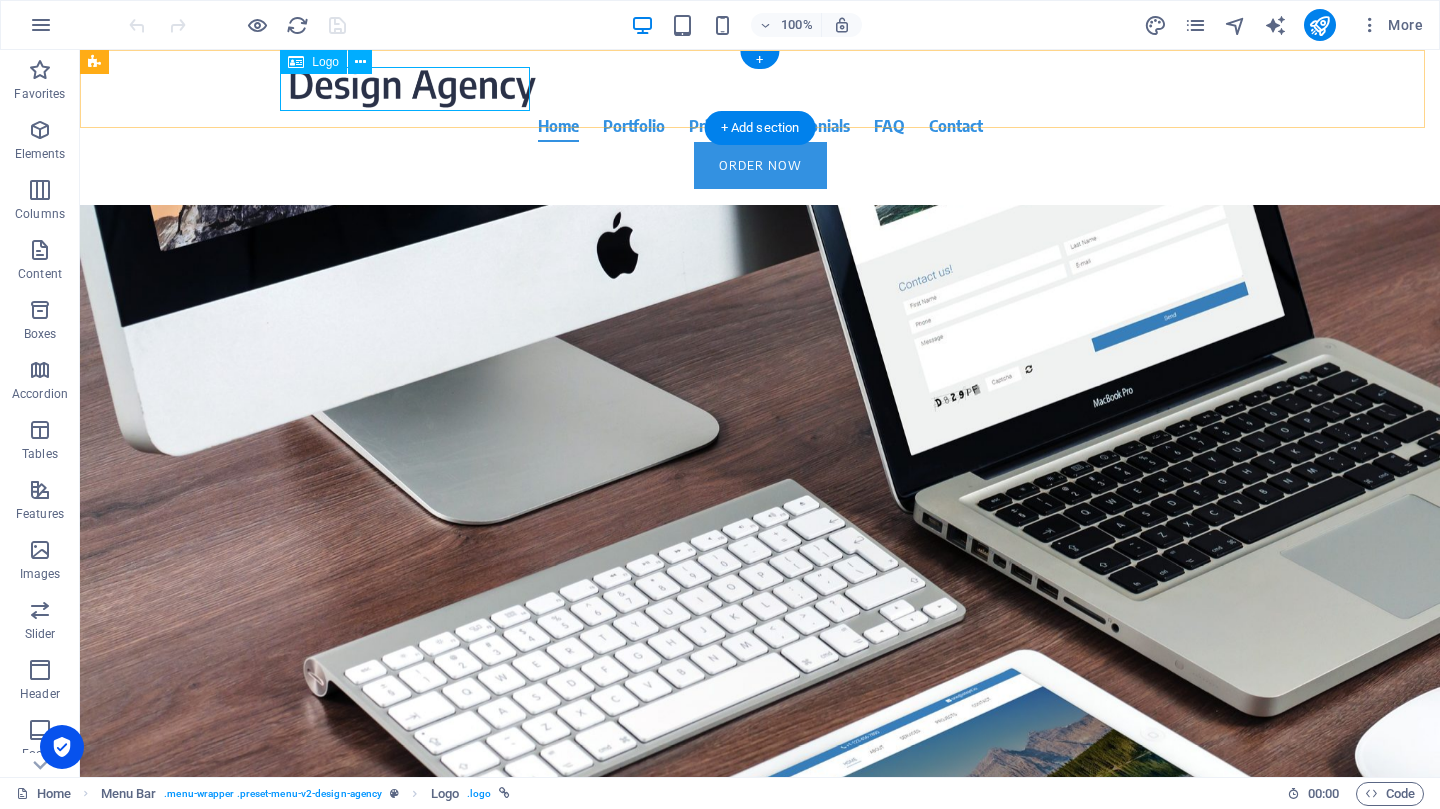 click at bounding box center [760, 88] 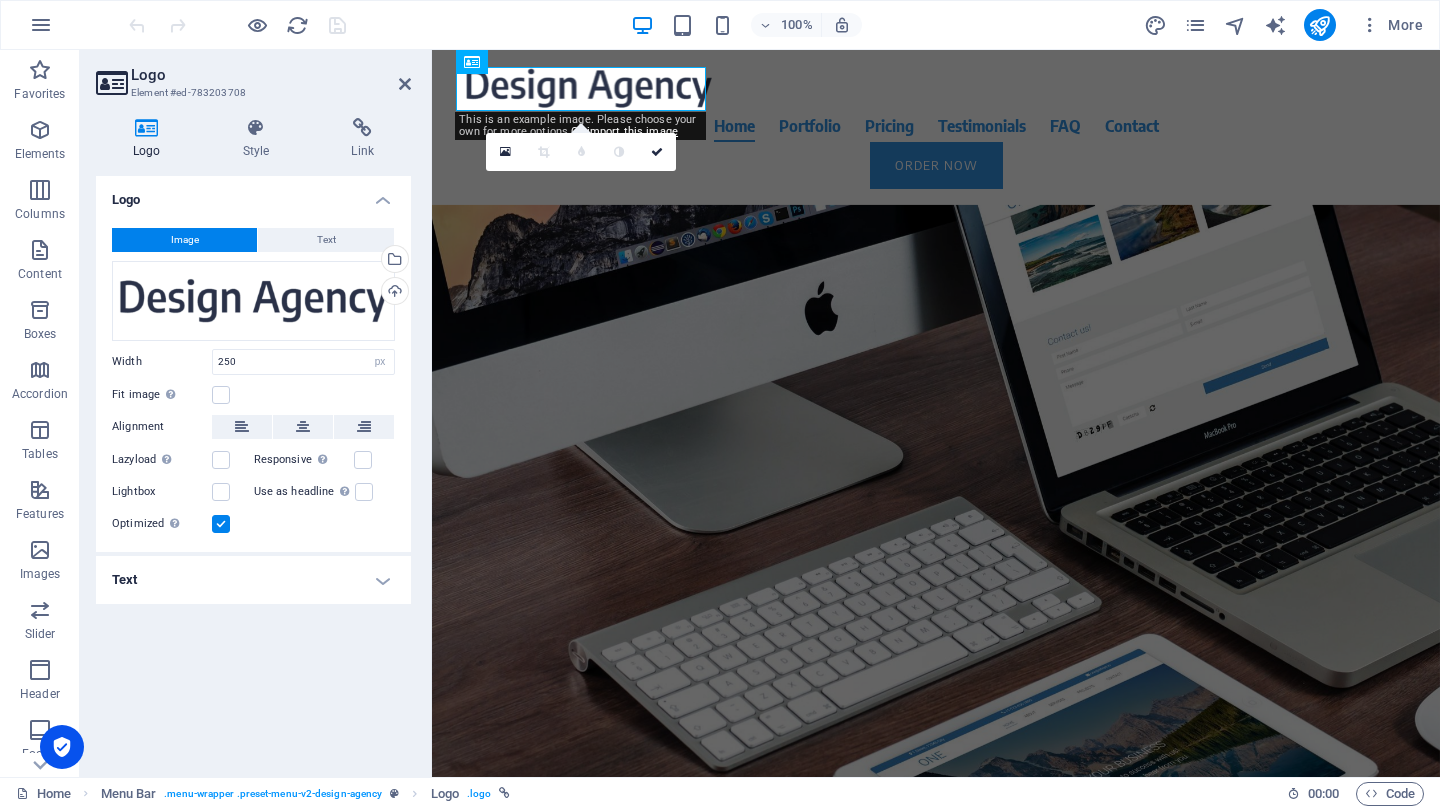 click at bounding box center (147, 128) 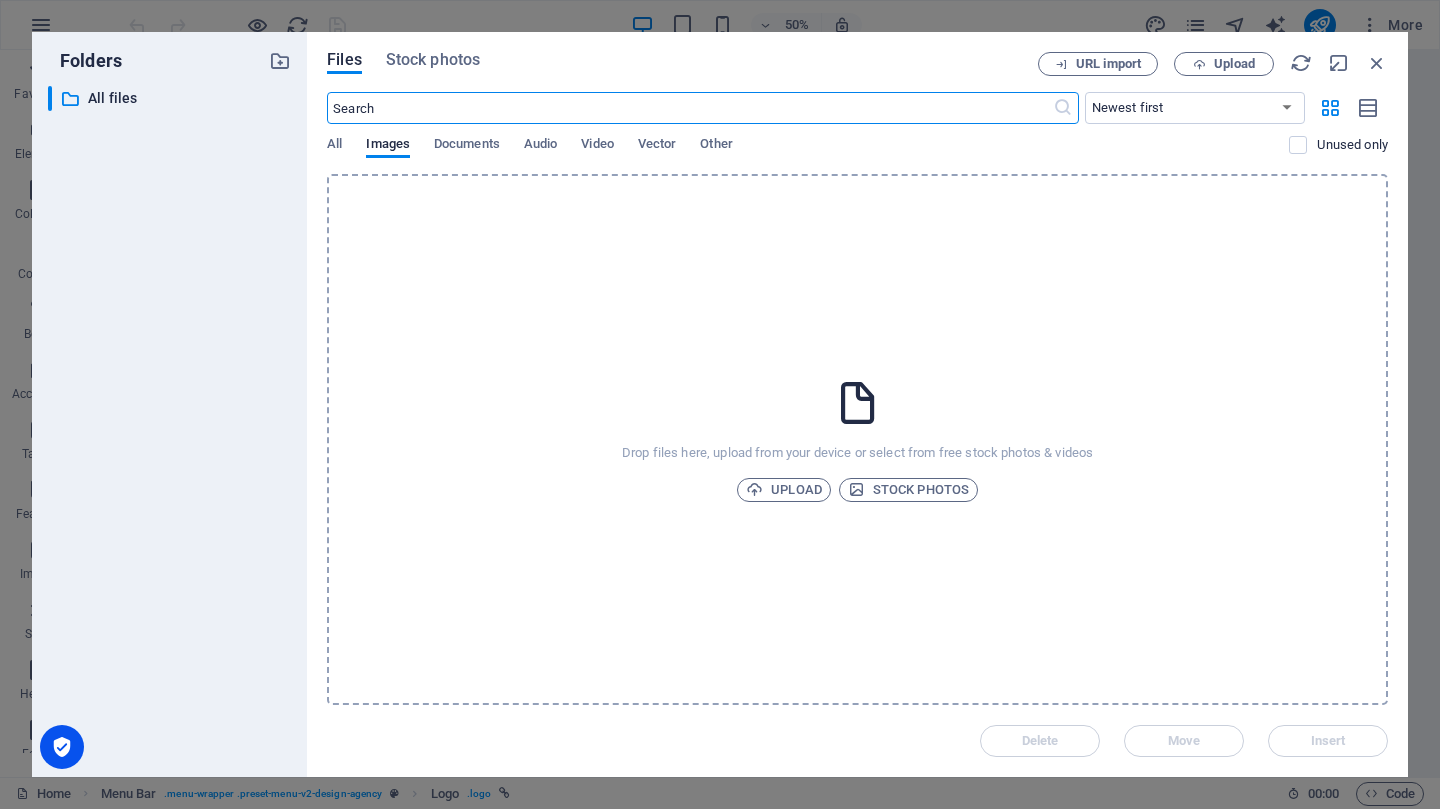 click at bounding box center [689, 108] 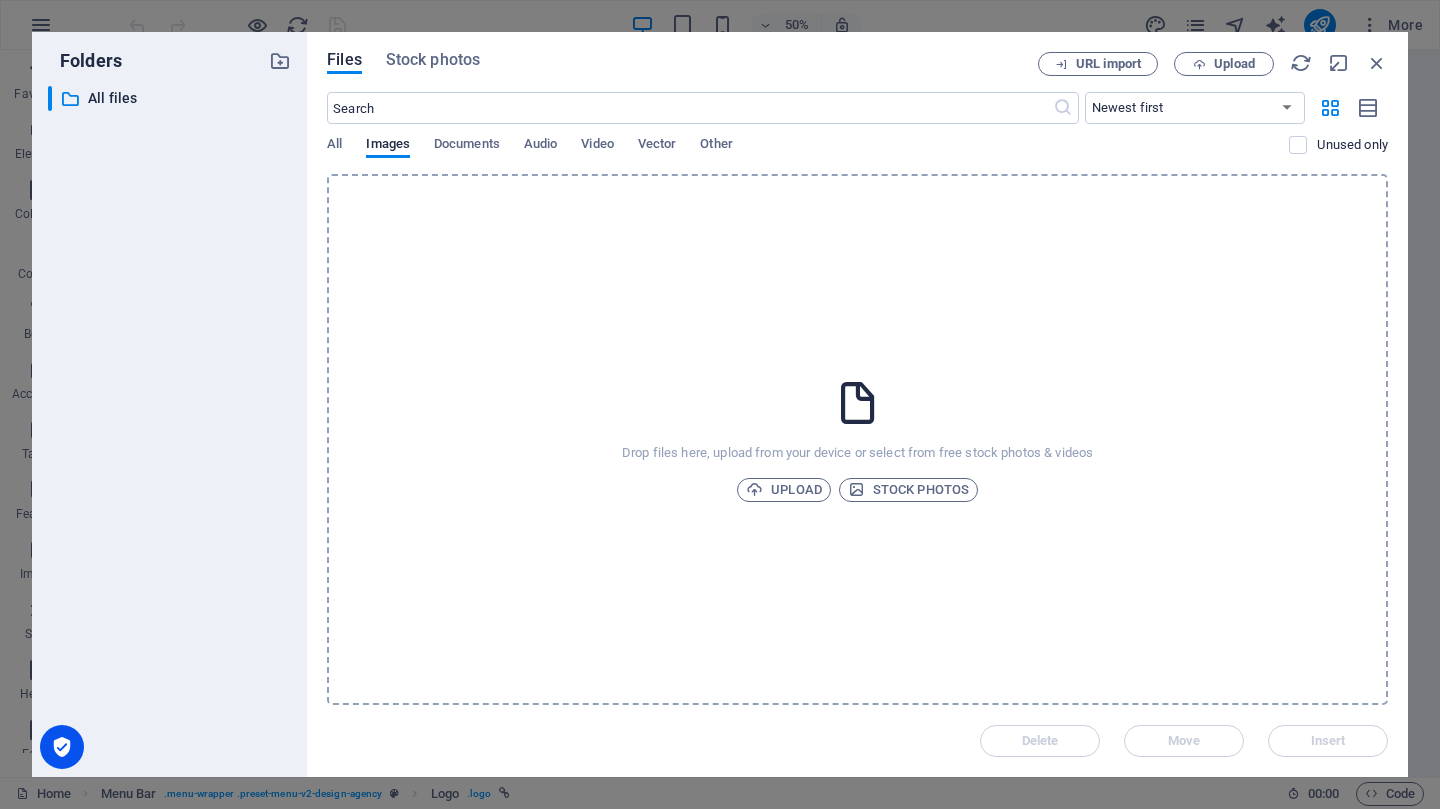 click on "Newest first Oldest first Name (A-Z) Name (Z-A) Size (0-9) Size (9-0) Resolution (0-9) Resolution (9-0)" at bounding box center (1195, 108) 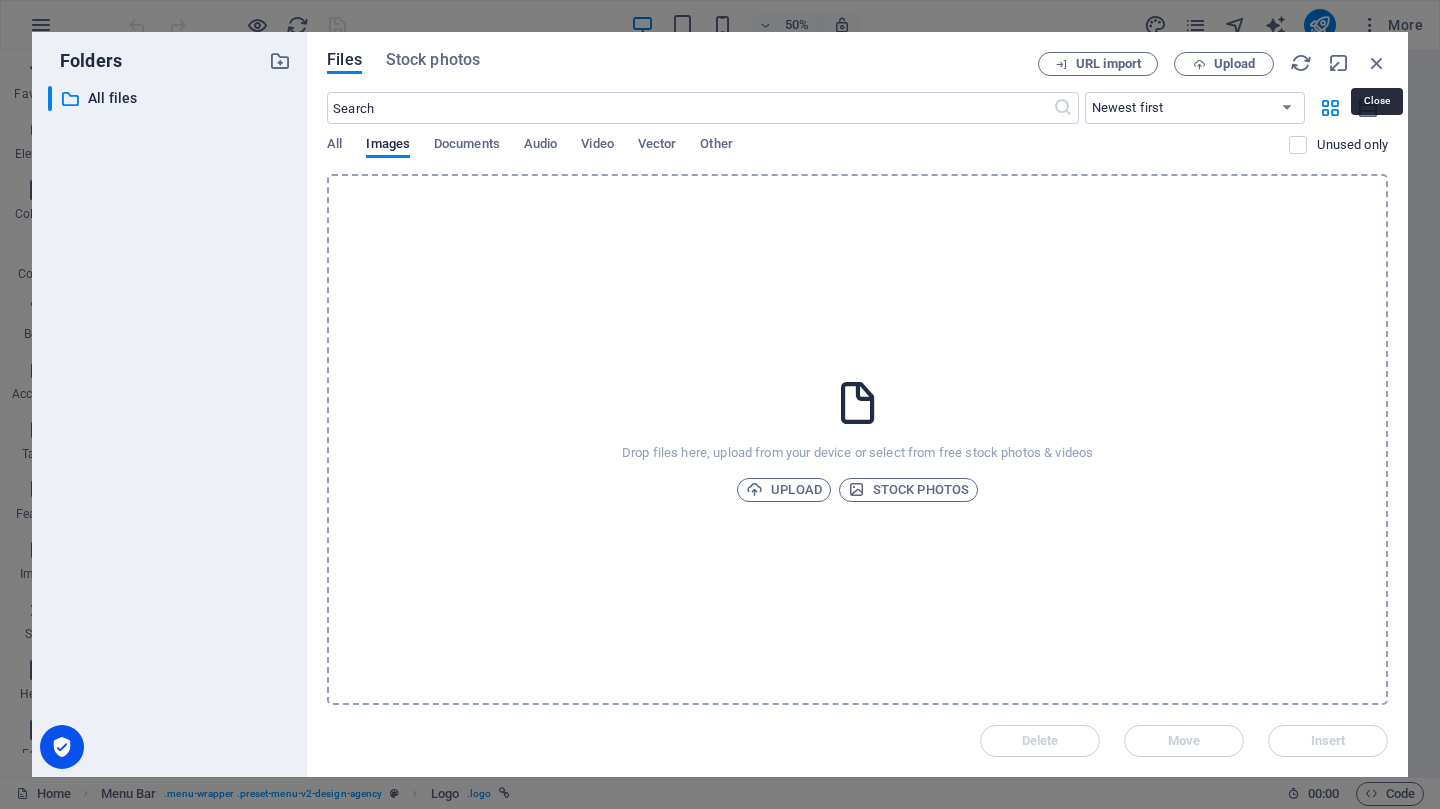 click at bounding box center [1377, 63] 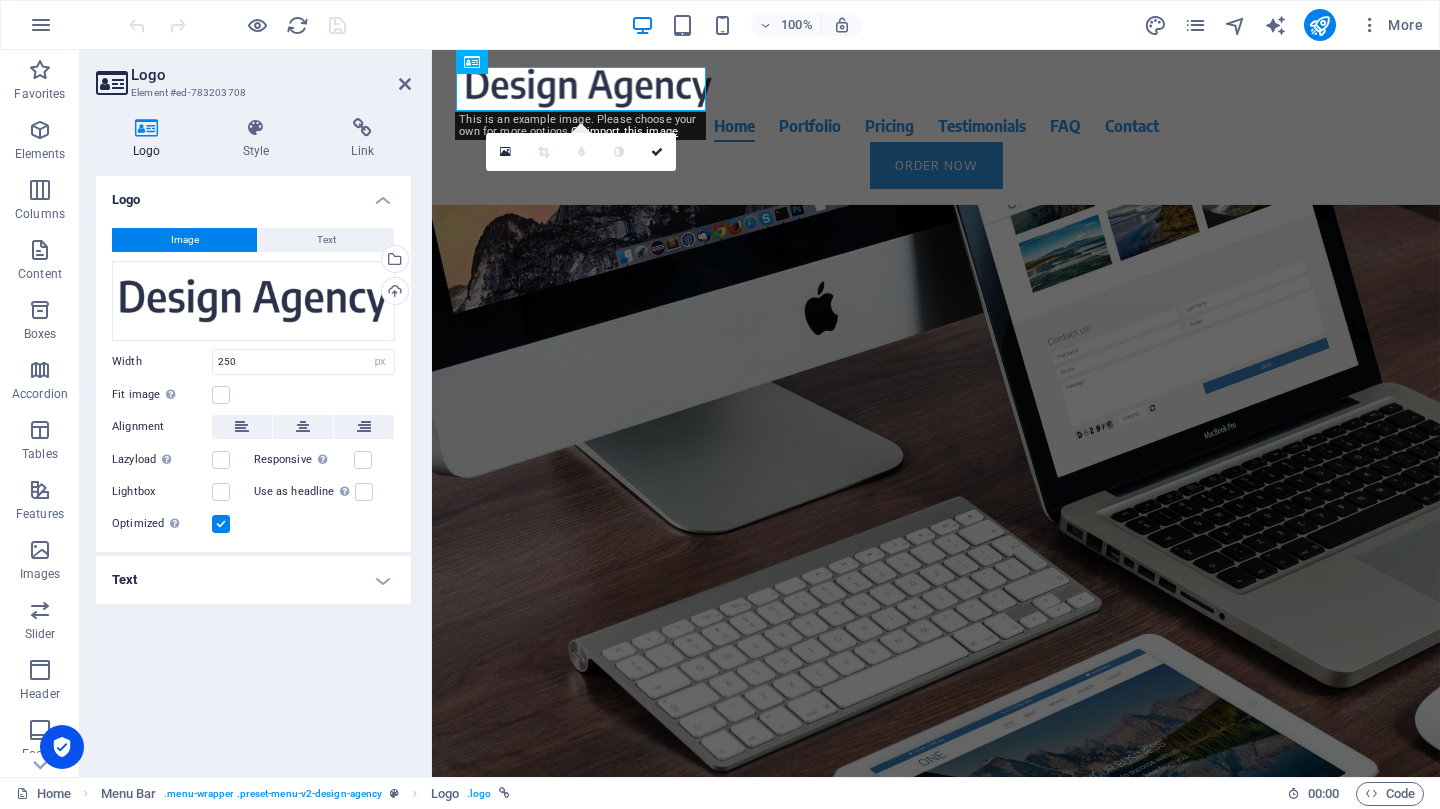 click on "Image" at bounding box center [185, 240] 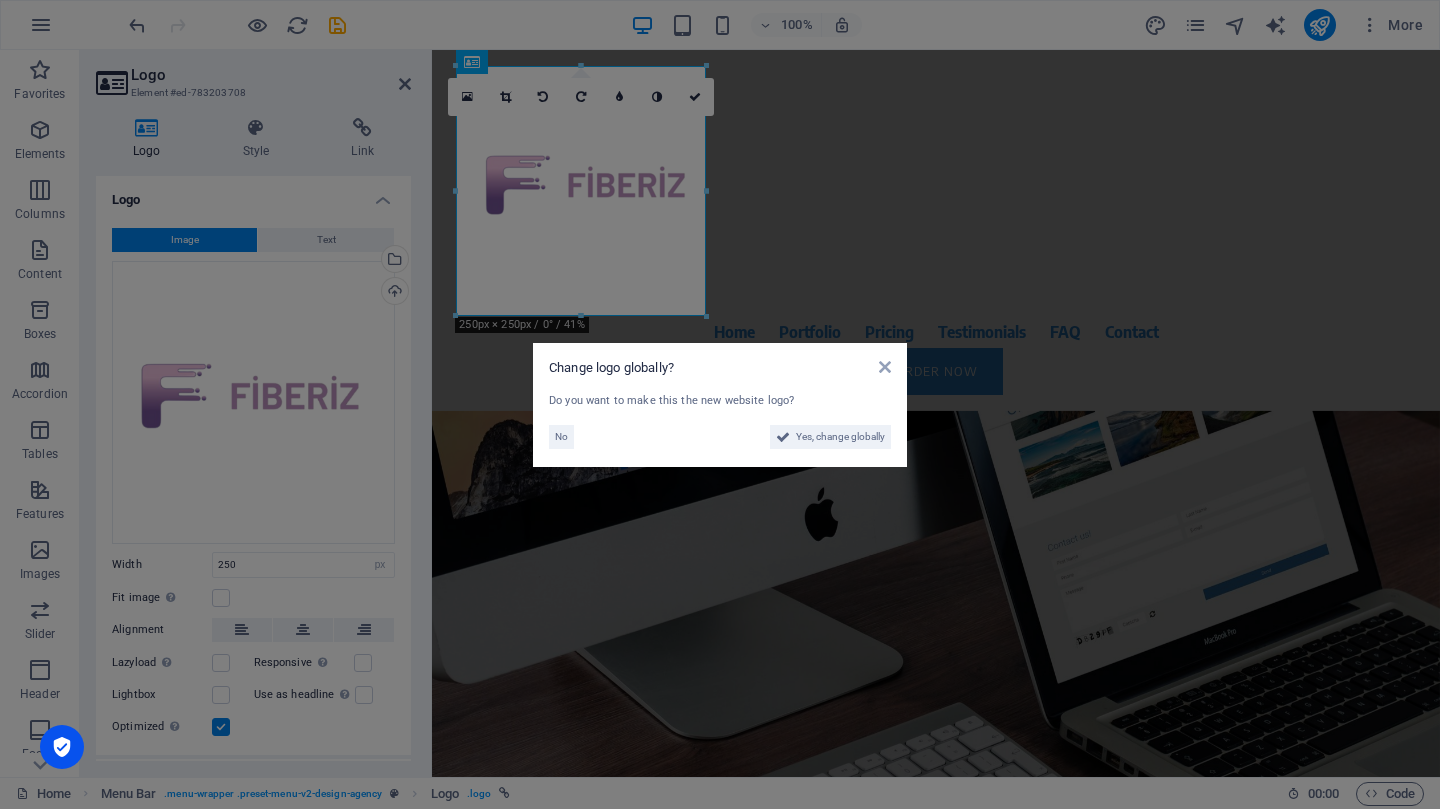 click on "Yes, change globally" at bounding box center (840, 437) 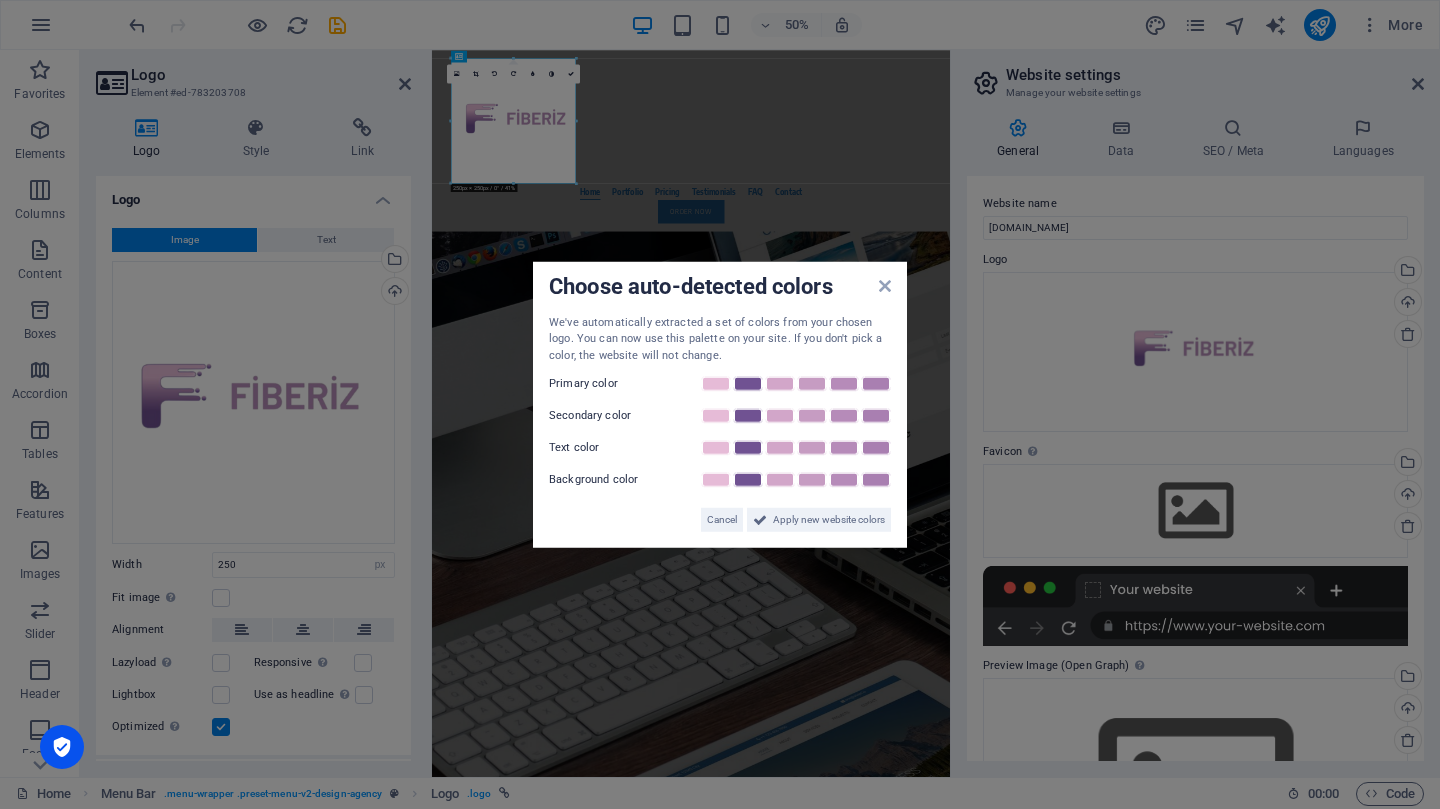 click on "Apply new website colors" at bounding box center (829, 520) 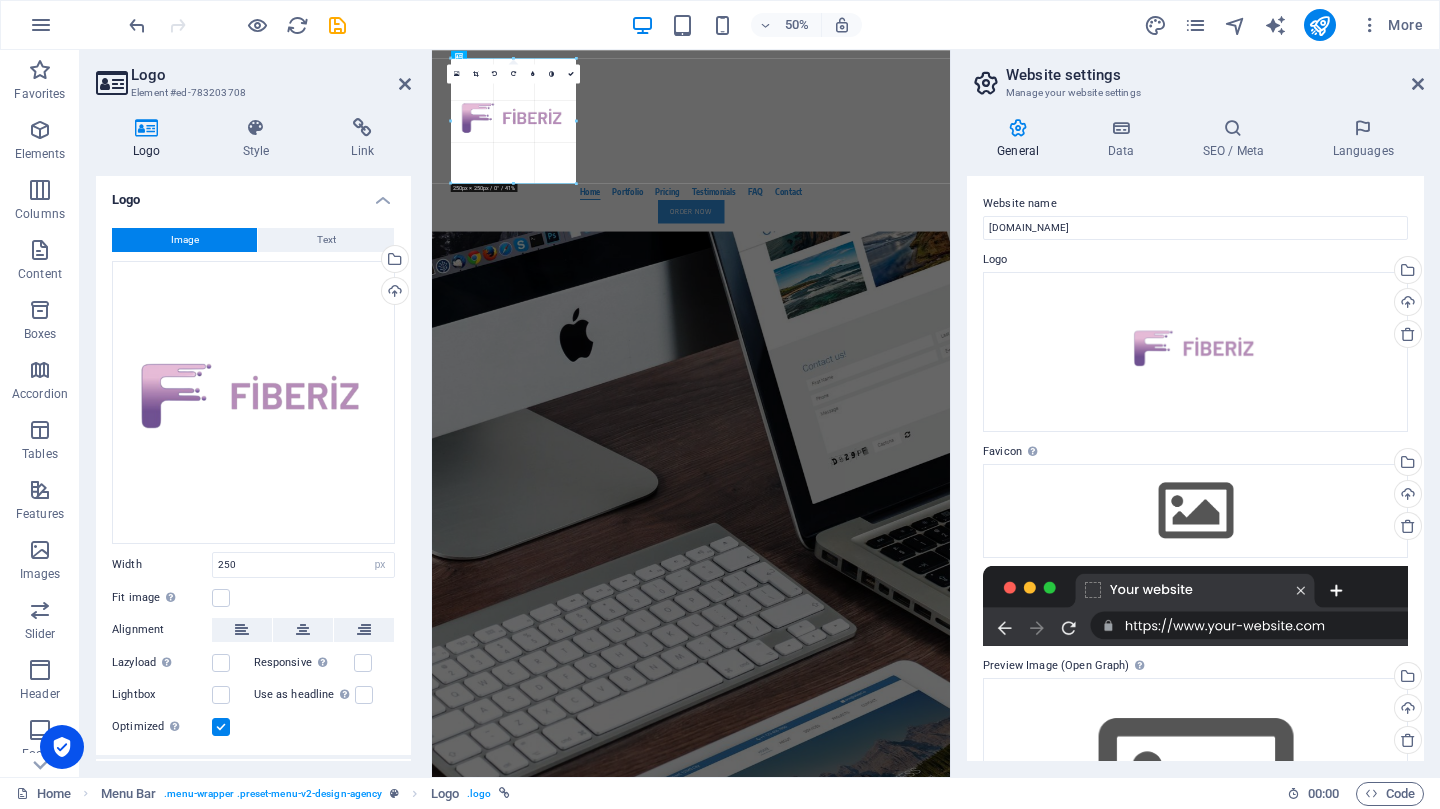 drag, startPoint x: 574, startPoint y: 182, endPoint x: 576, endPoint y: 139, distance: 43.046486 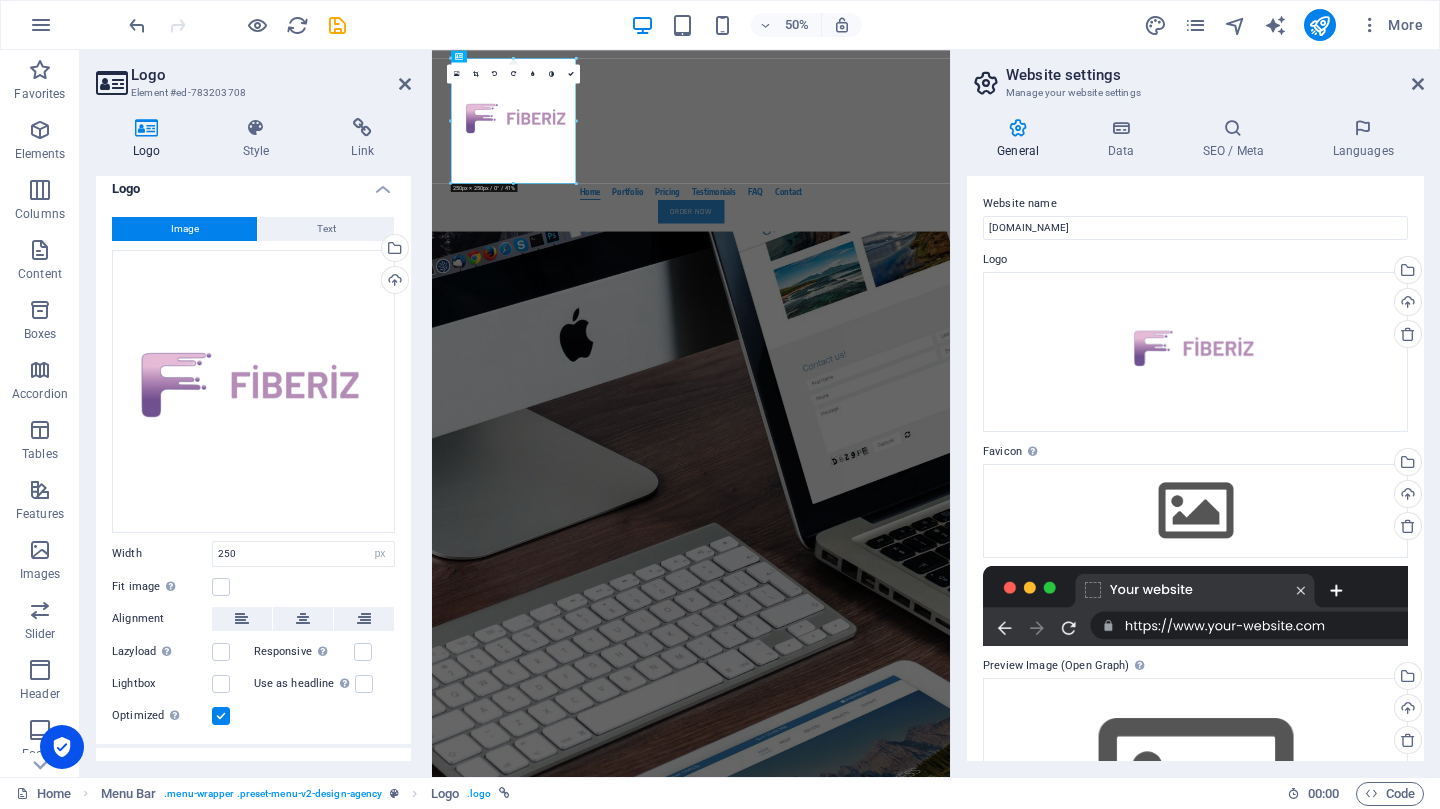 scroll, scrollTop: 0, scrollLeft: 0, axis: both 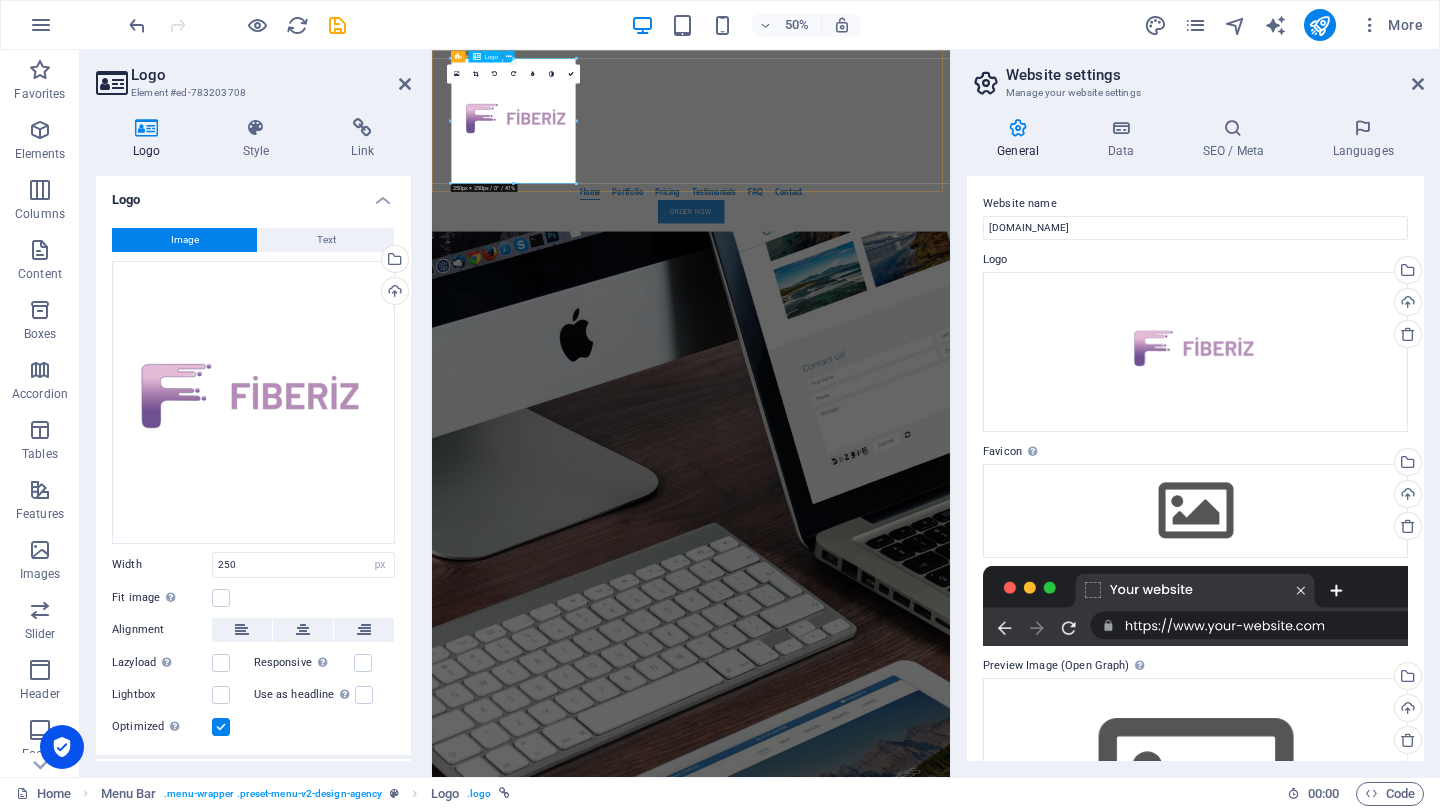 drag, startPoint x: 997, startPoint y: 233, endPoint x: 702, endPoint y: 200, distance: 296.84003 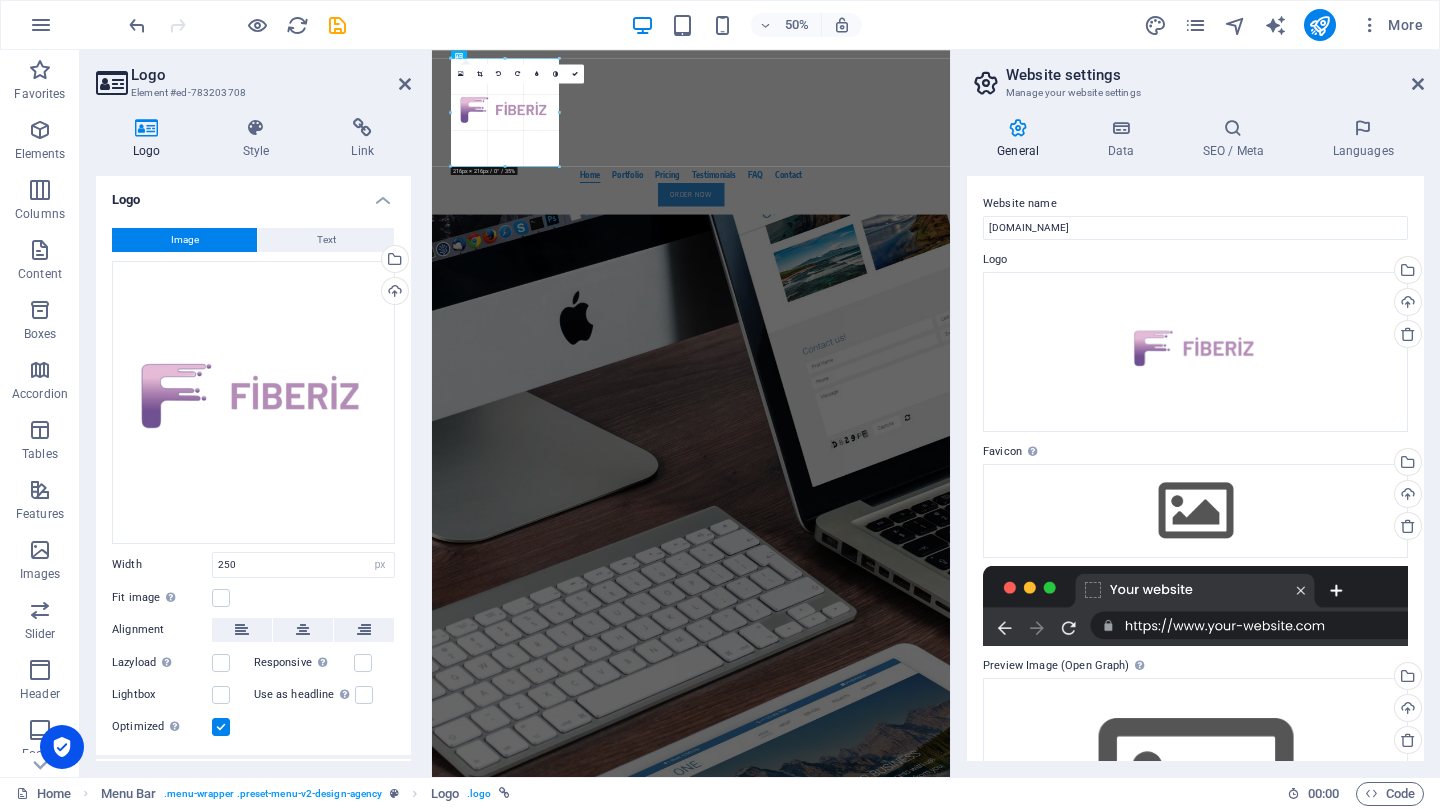 click at bounding box center (687, 112) 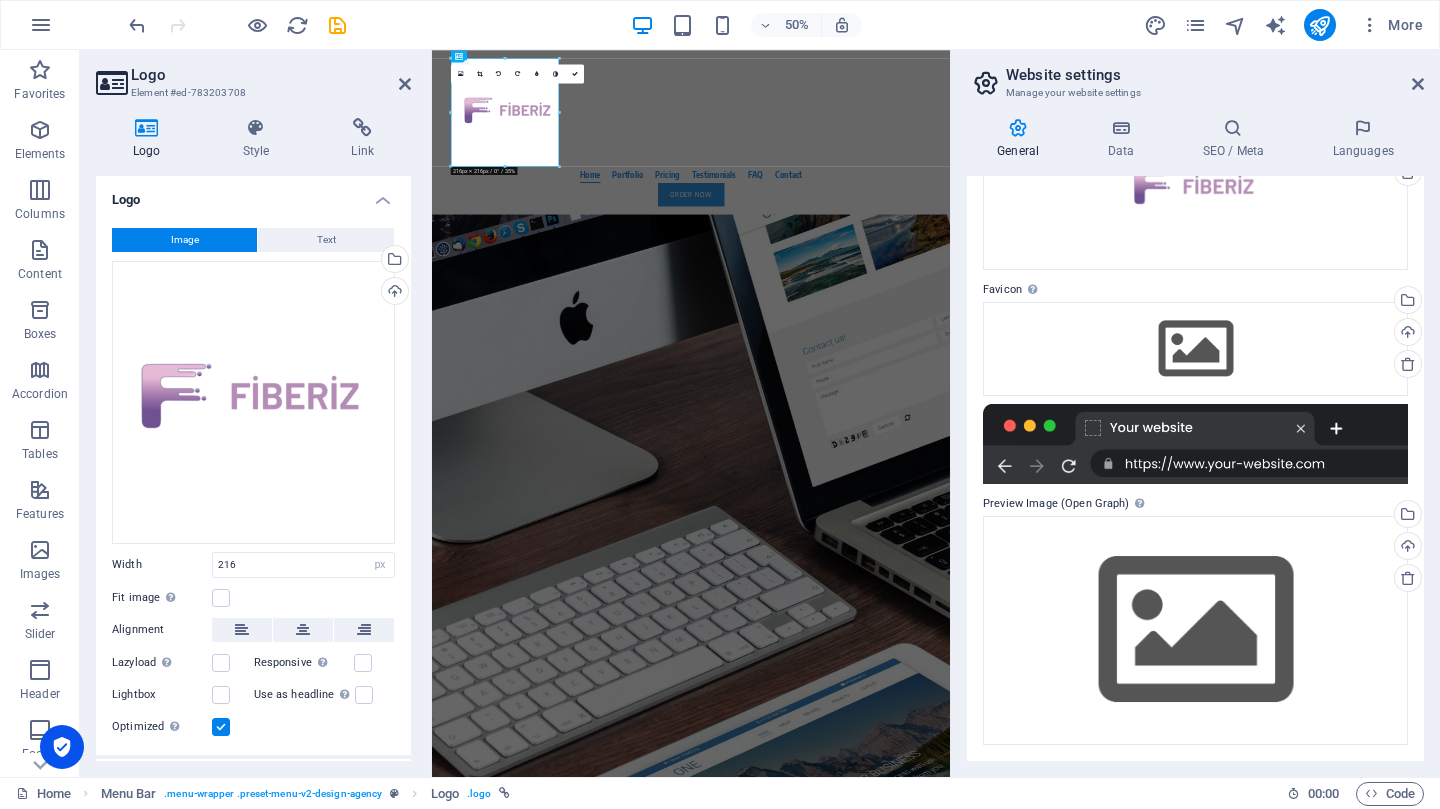 scroll, scrollTop: 0, scrollLeft: 0, axis: both 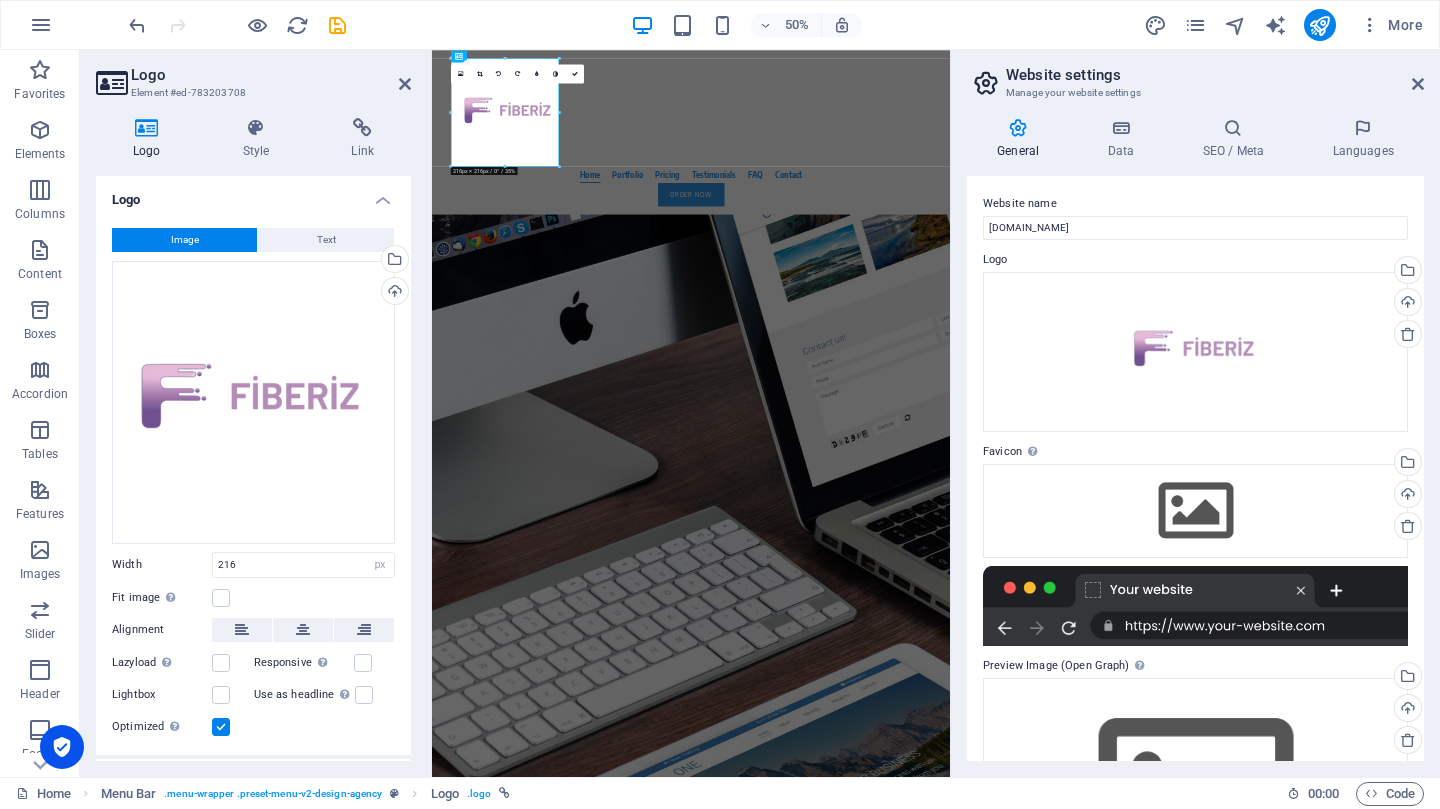 click at bounding box center (1370, 25) 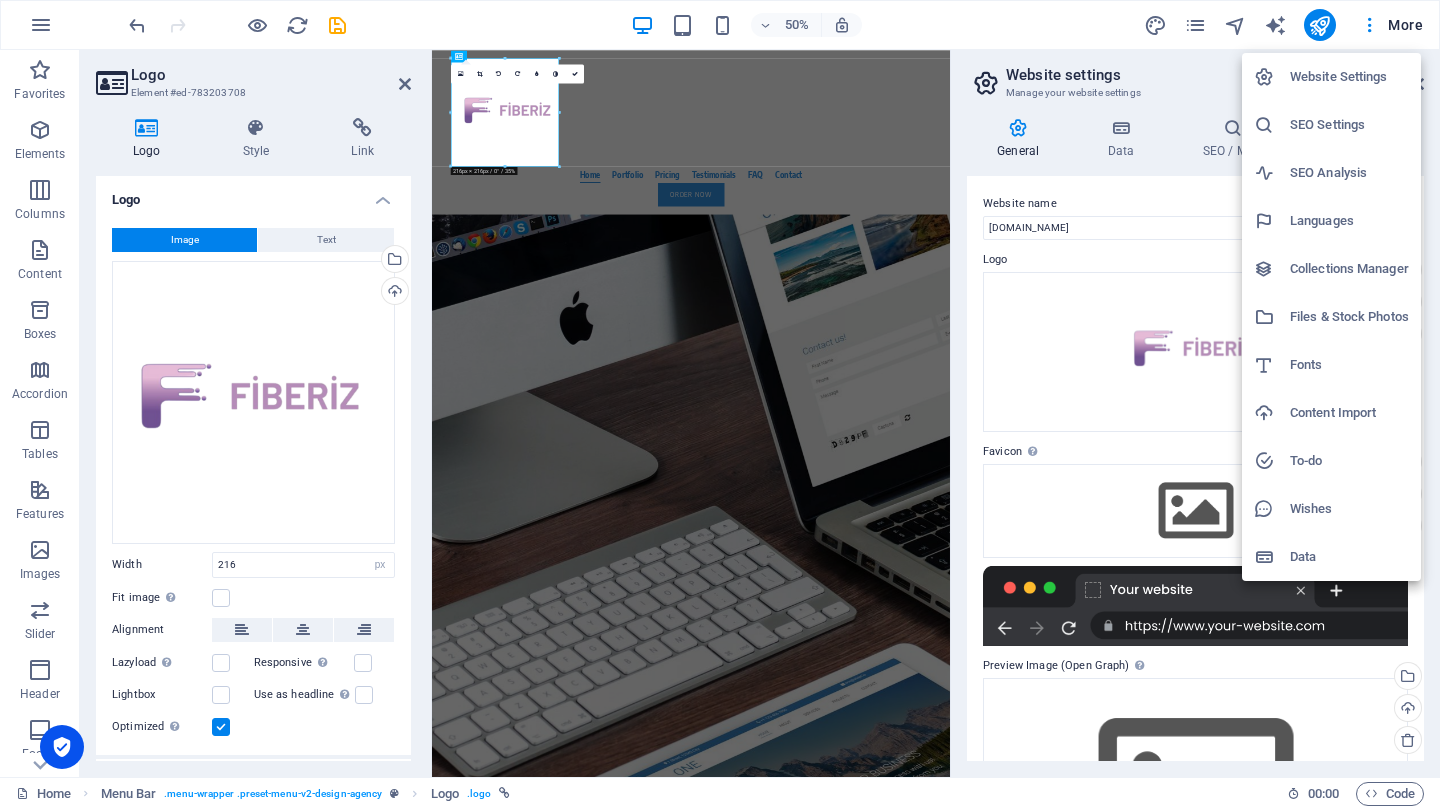 click at bounding box center [720, 404] 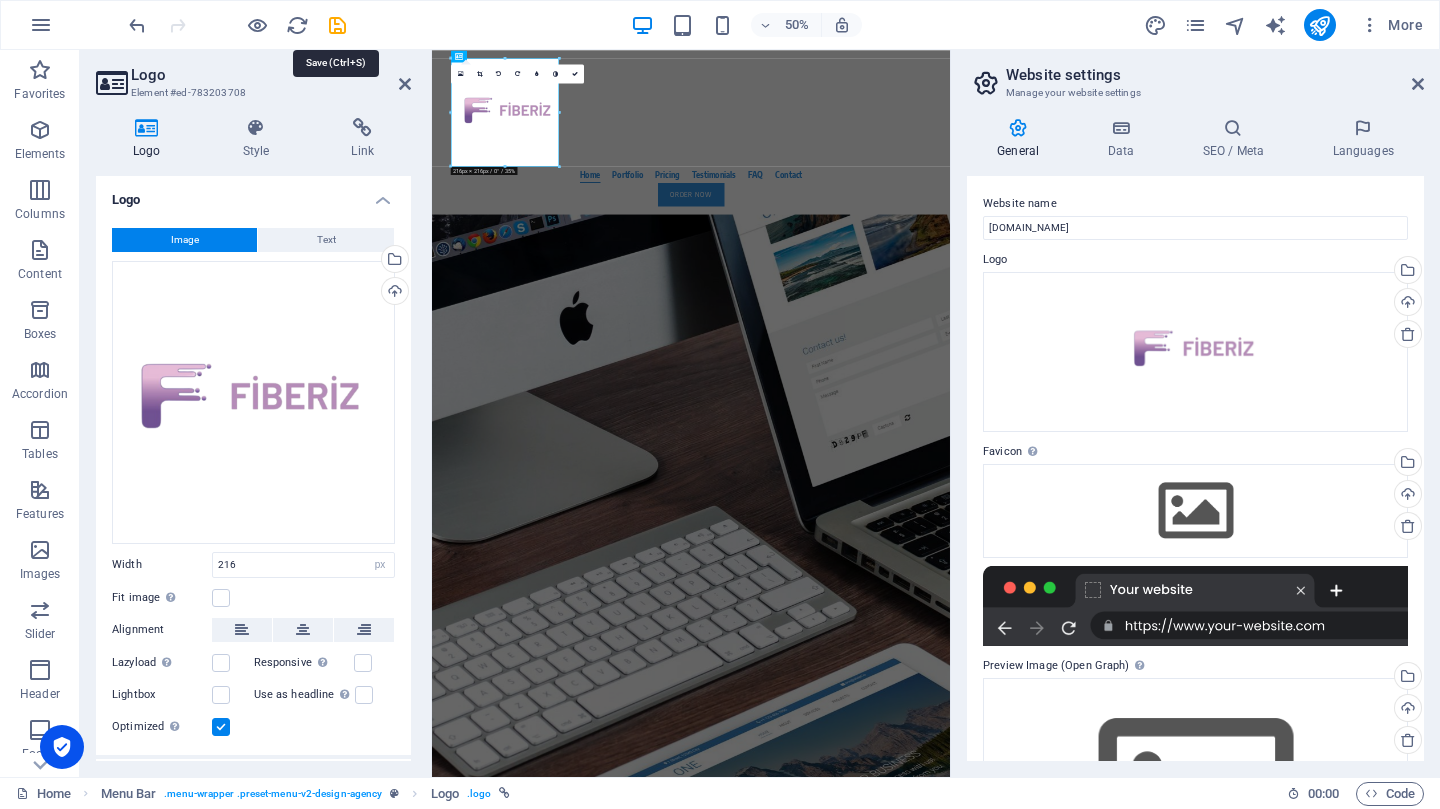click at bounding box center [337, 25] 